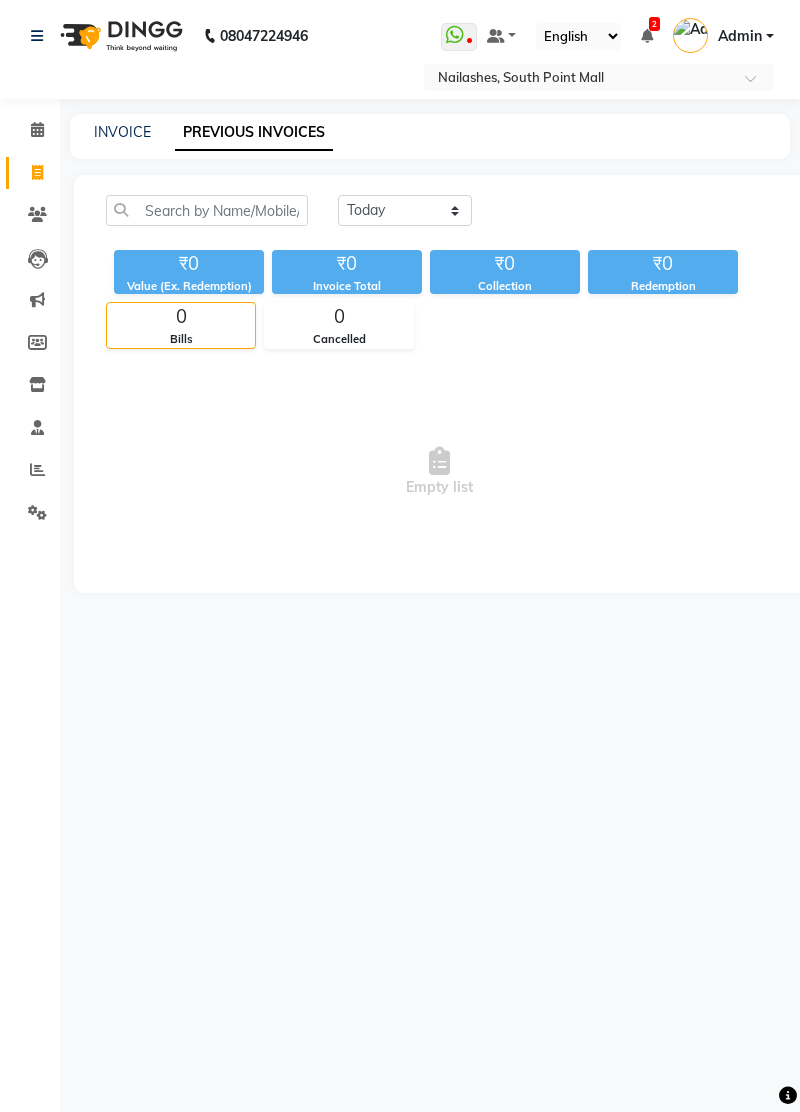 scroll, scrollTop: 0, scrollLeft: 0, axis: both 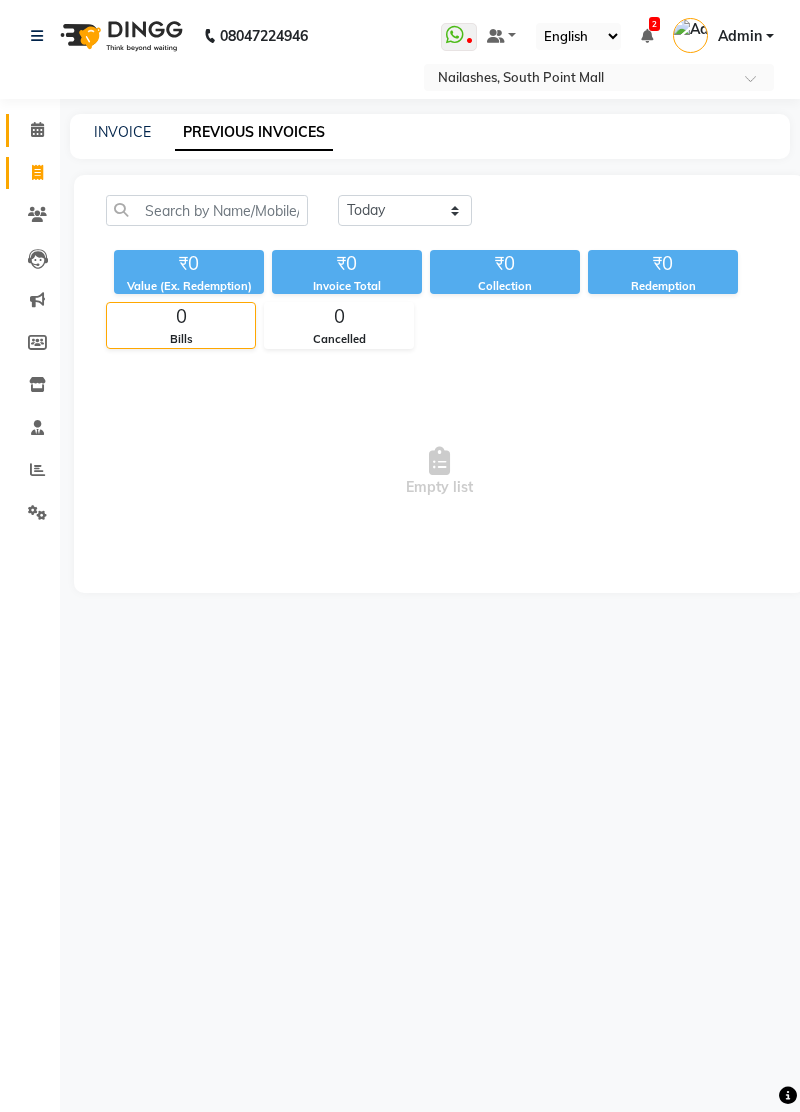 click on "Calendar" 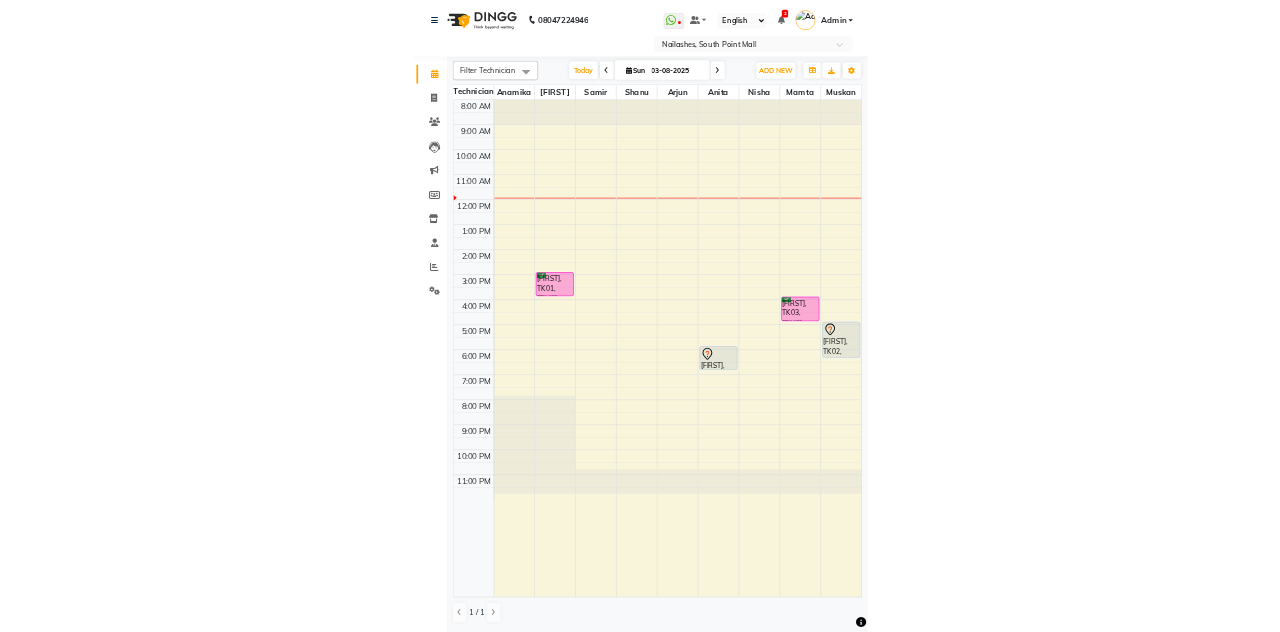 scroll, scrollTop: 0, scrollLeft: 0, axis: both 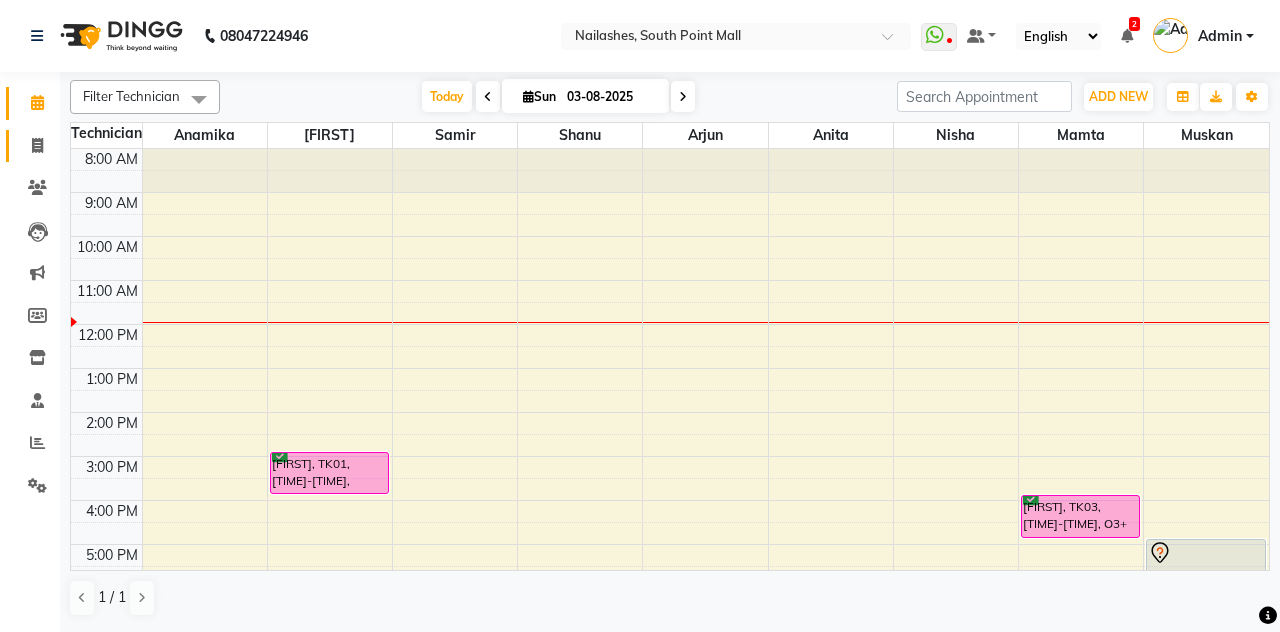click 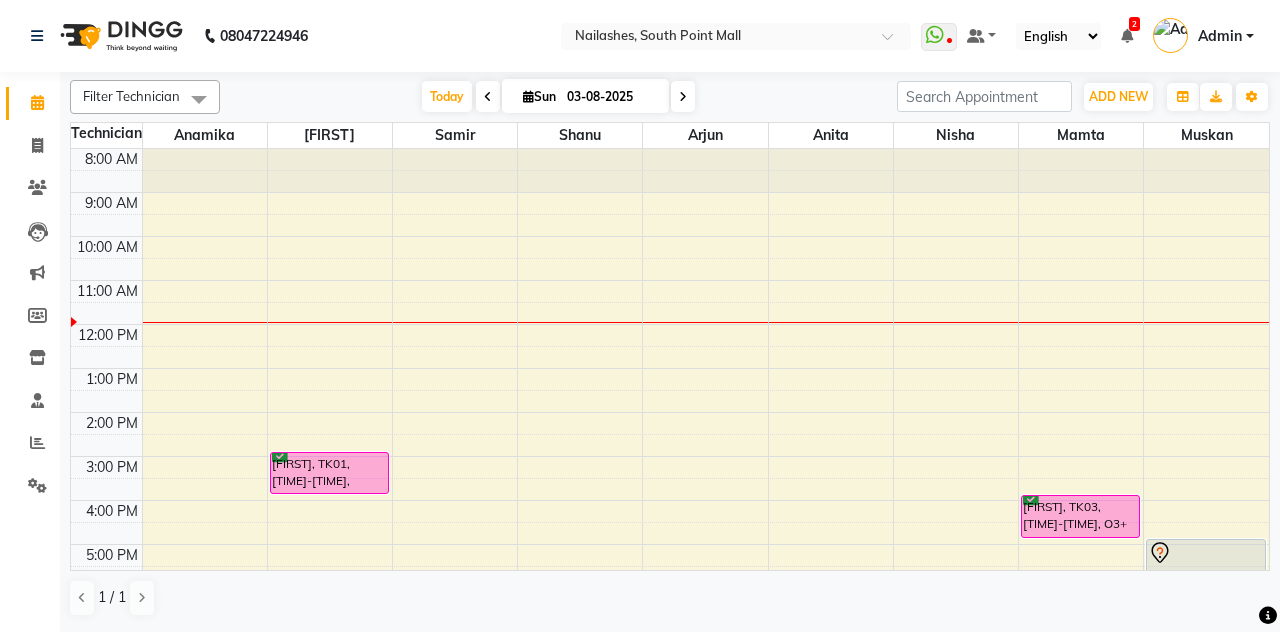 select on "3926" 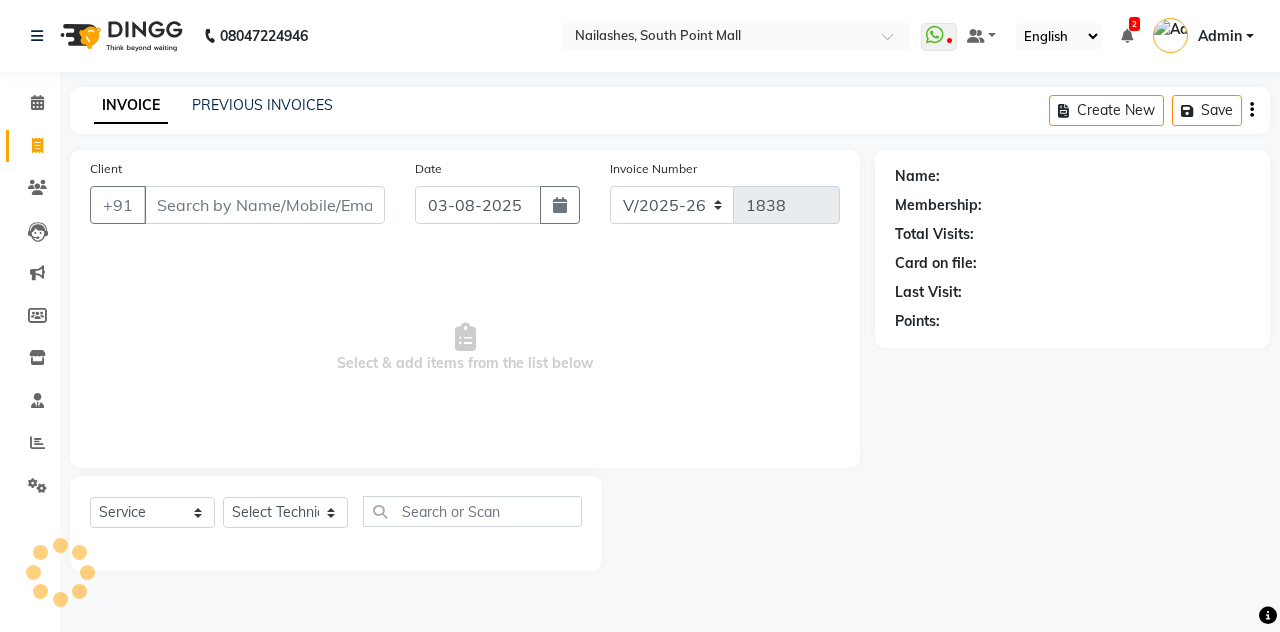 click on "Client" at bounding box center (264, 205) 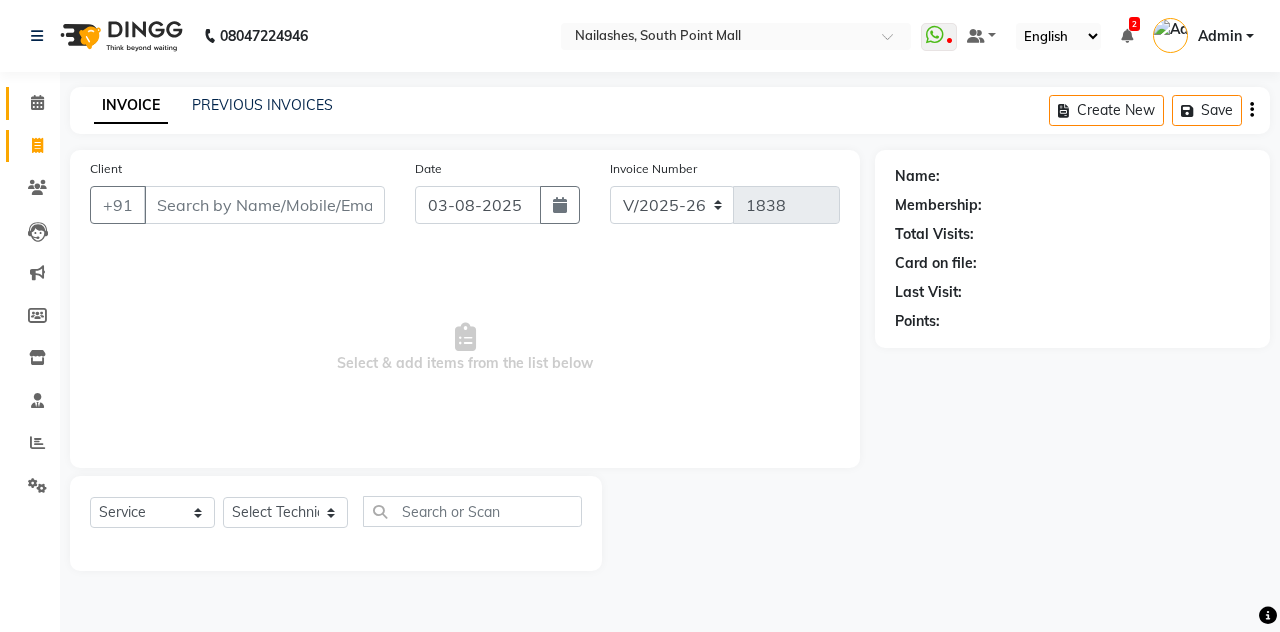 click 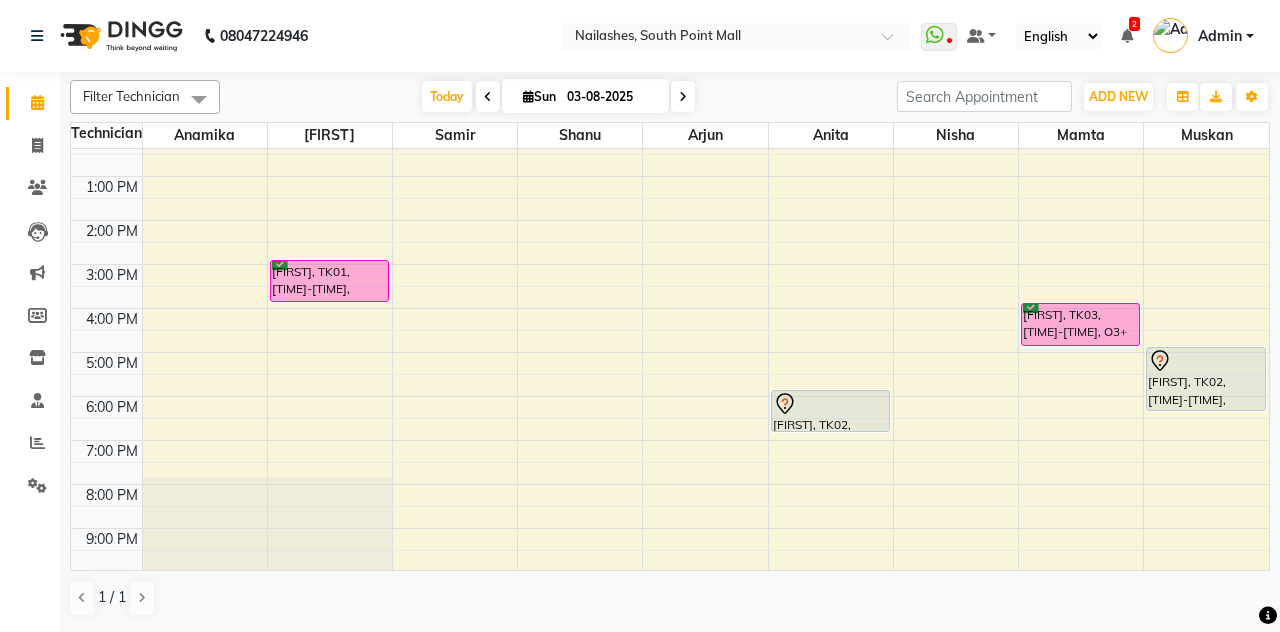 scroll, scrollTop: 0, scrollLeft: 0, axis: both 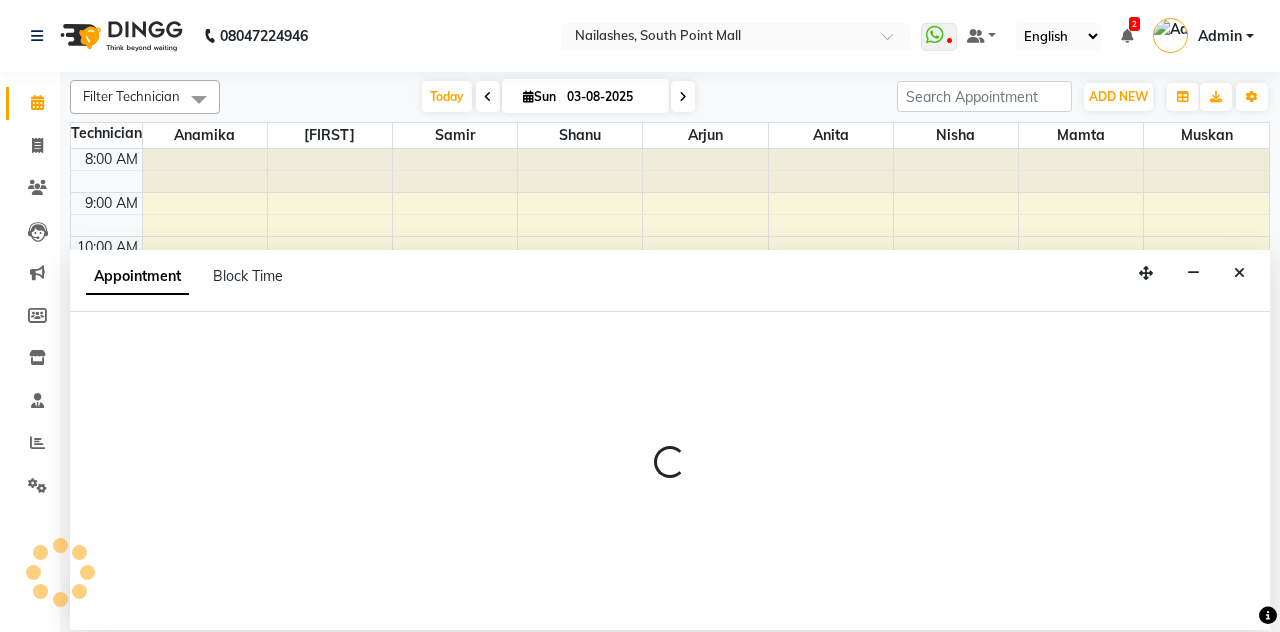 select on "19476" 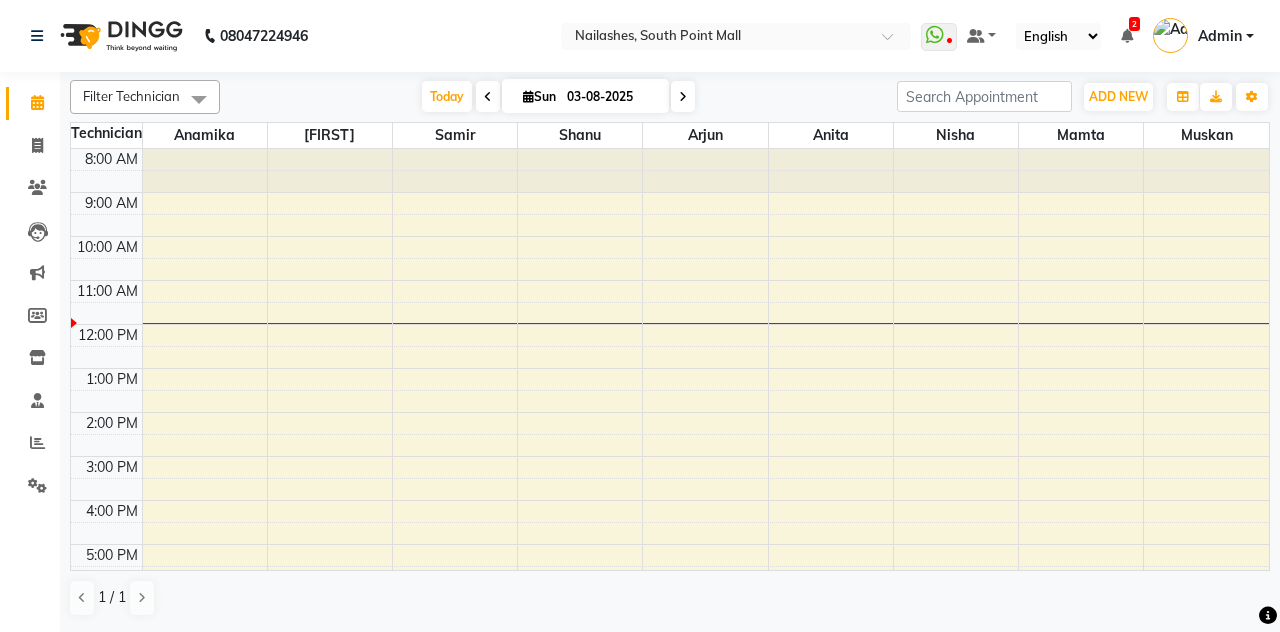scroll, scrollTop: 0, scrollLeft: 0, axis: both 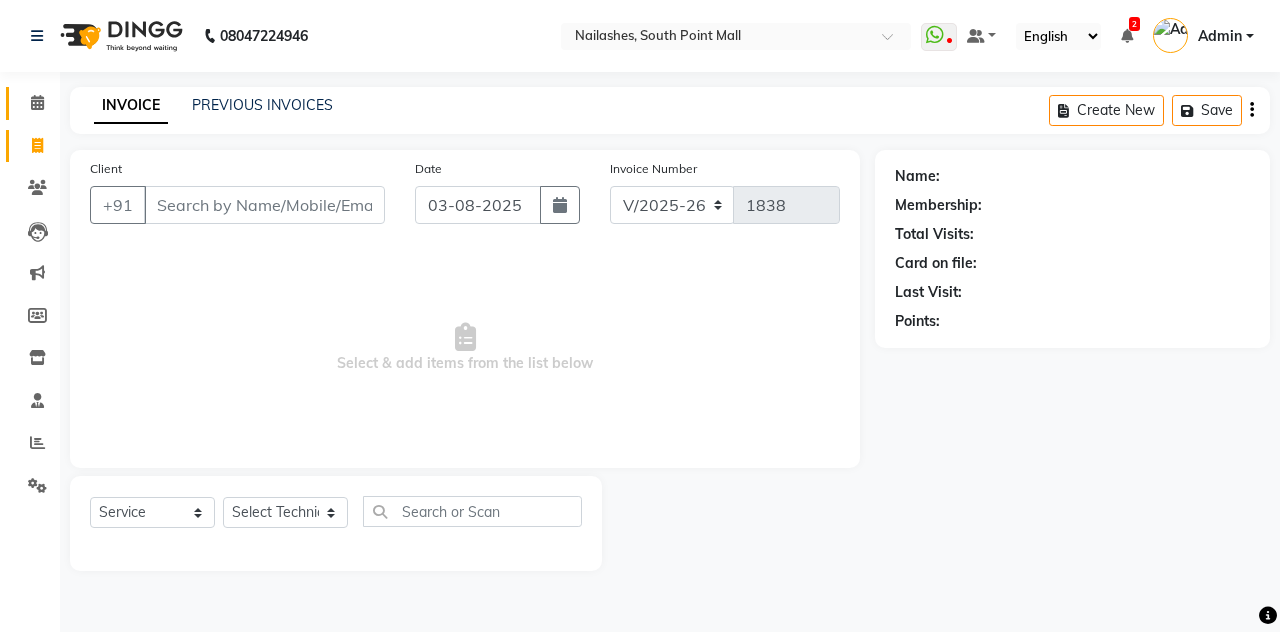 click 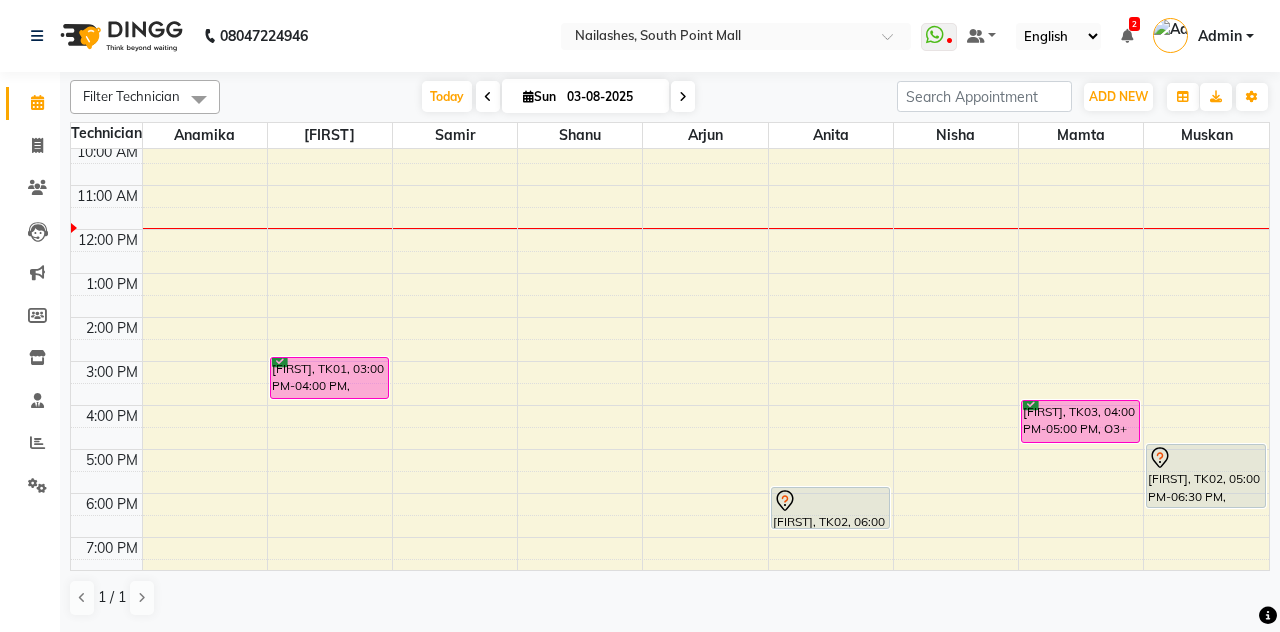 scroll, scrollTop: 188, scrollLeft: 0, axis: vertical 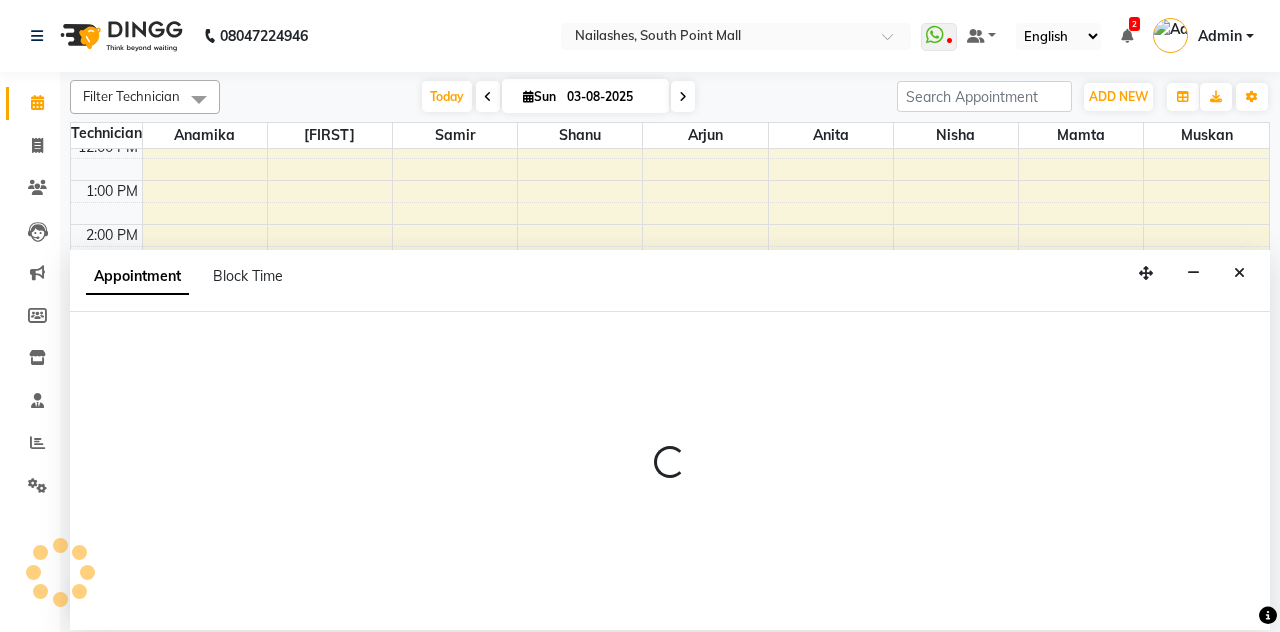 select on "19476" 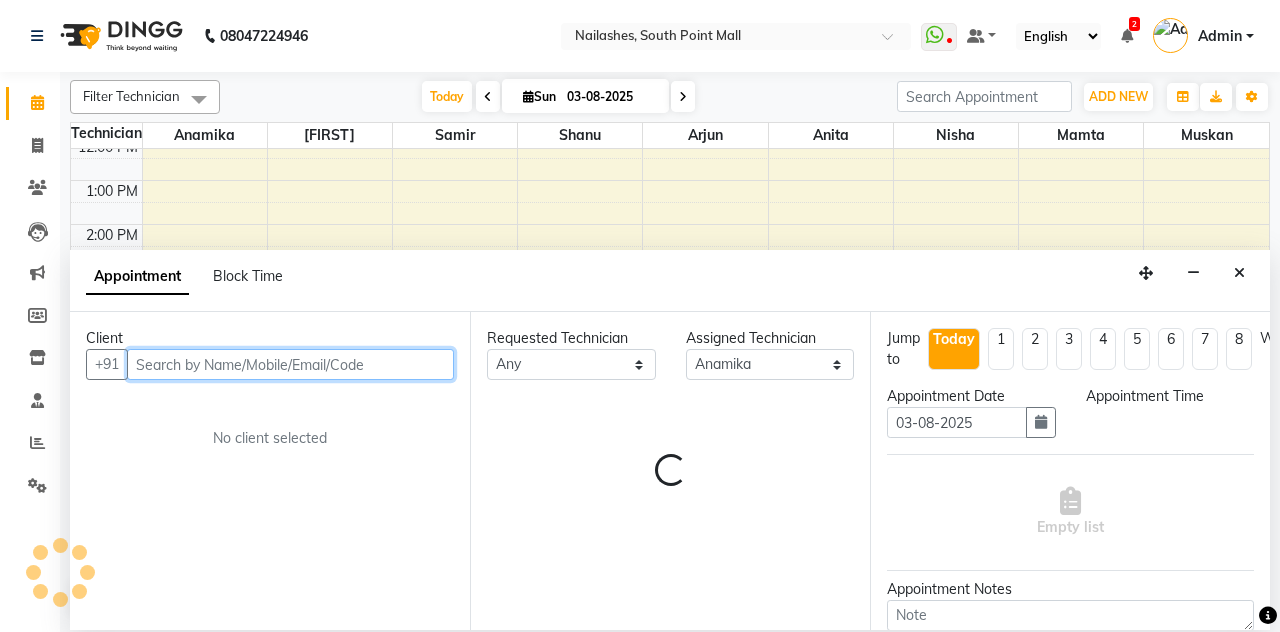 select on "1050" 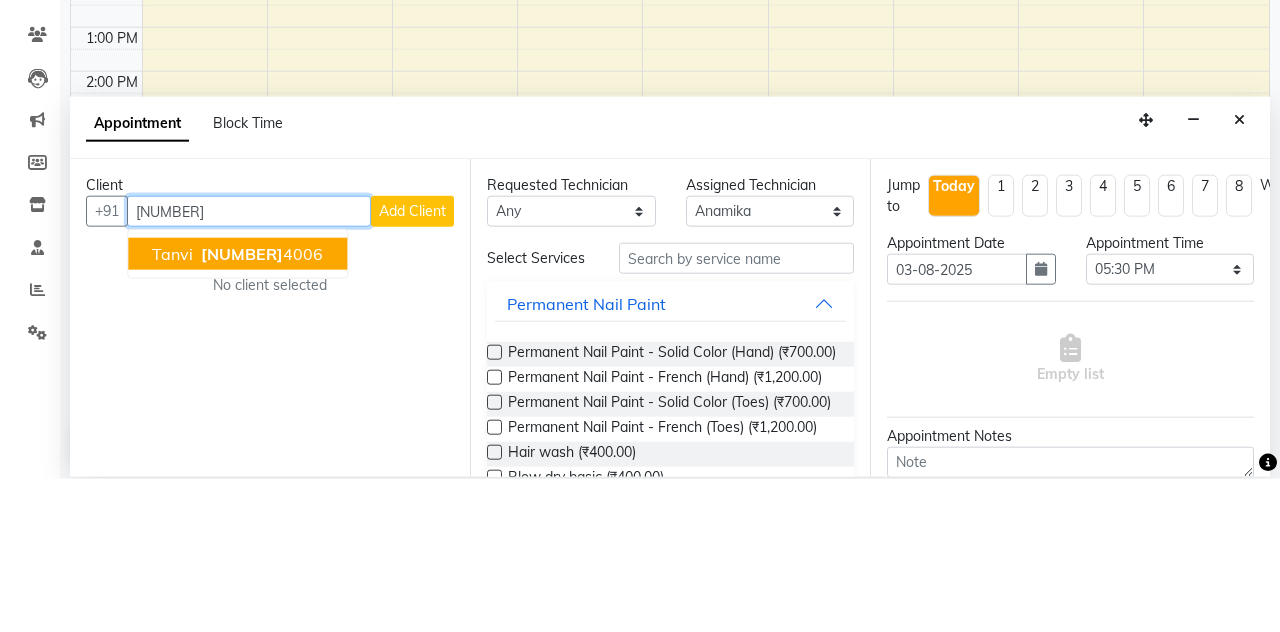 click on "[PHONE]" at bounding box center (260, 407) 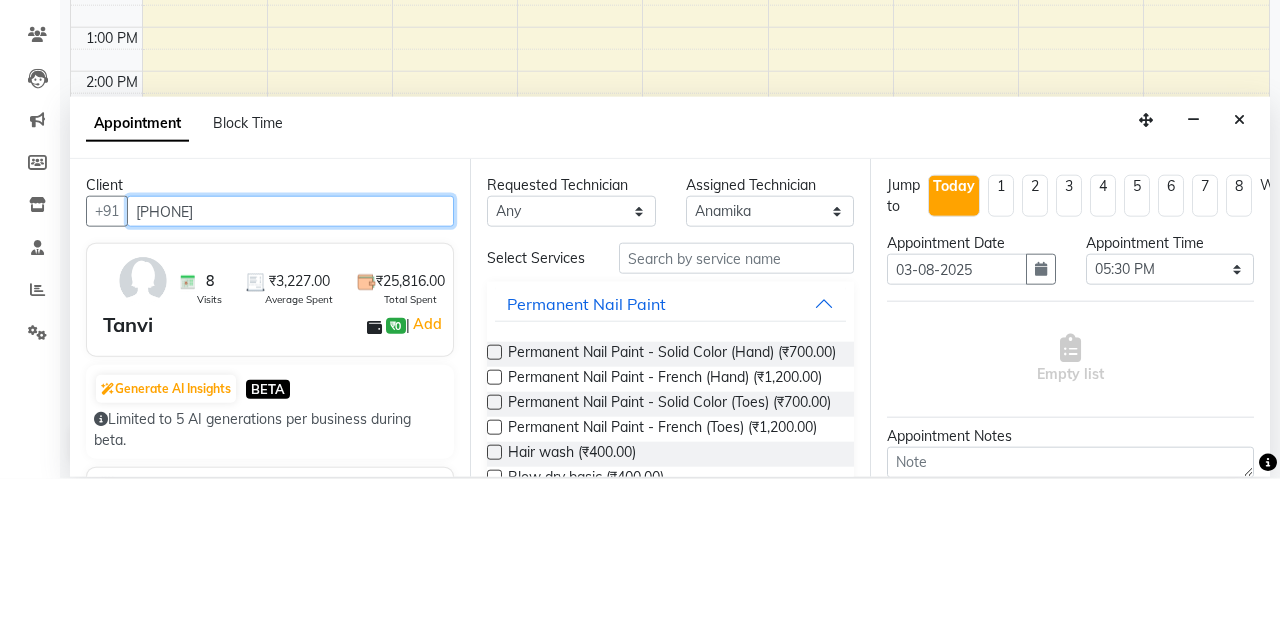 type on "[PHONE]" 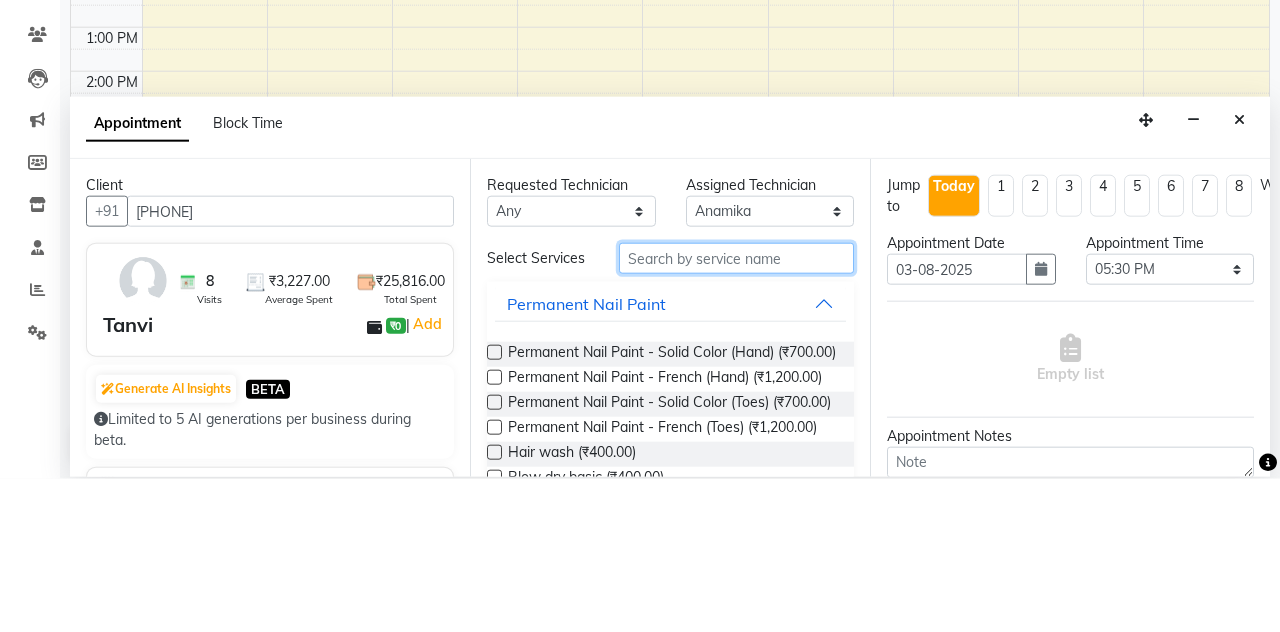 click at bounding box center [736, 411] 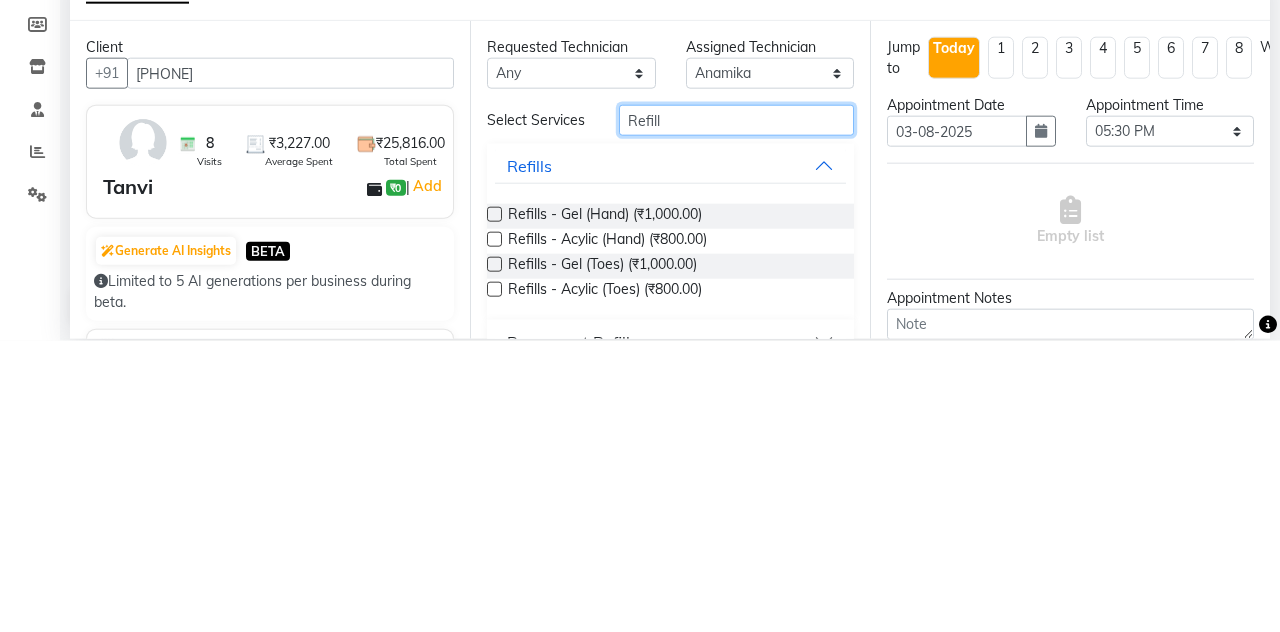type on "Refill" 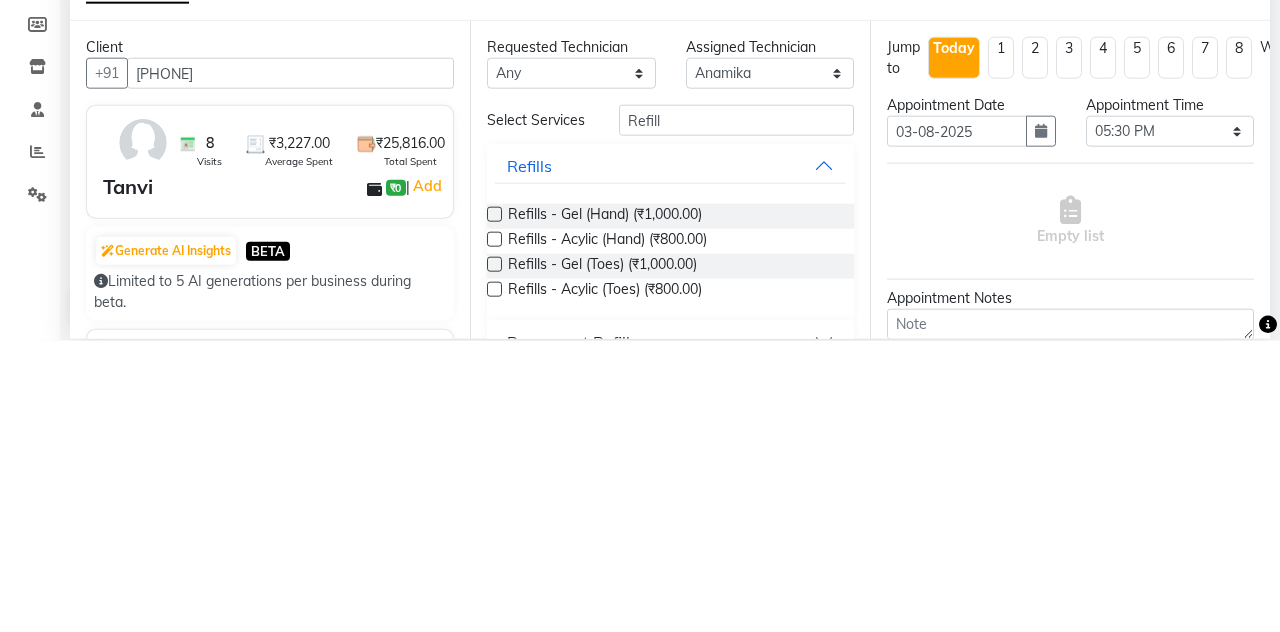 click at bounding box center [494, 505] 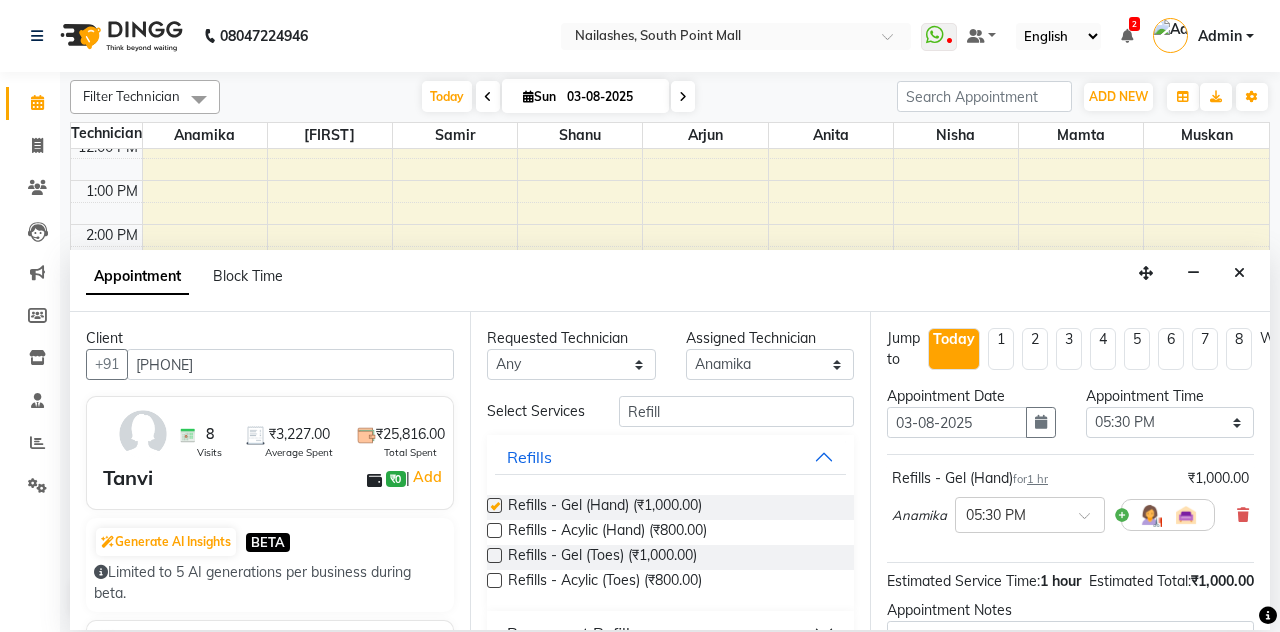 checkbox on "false" 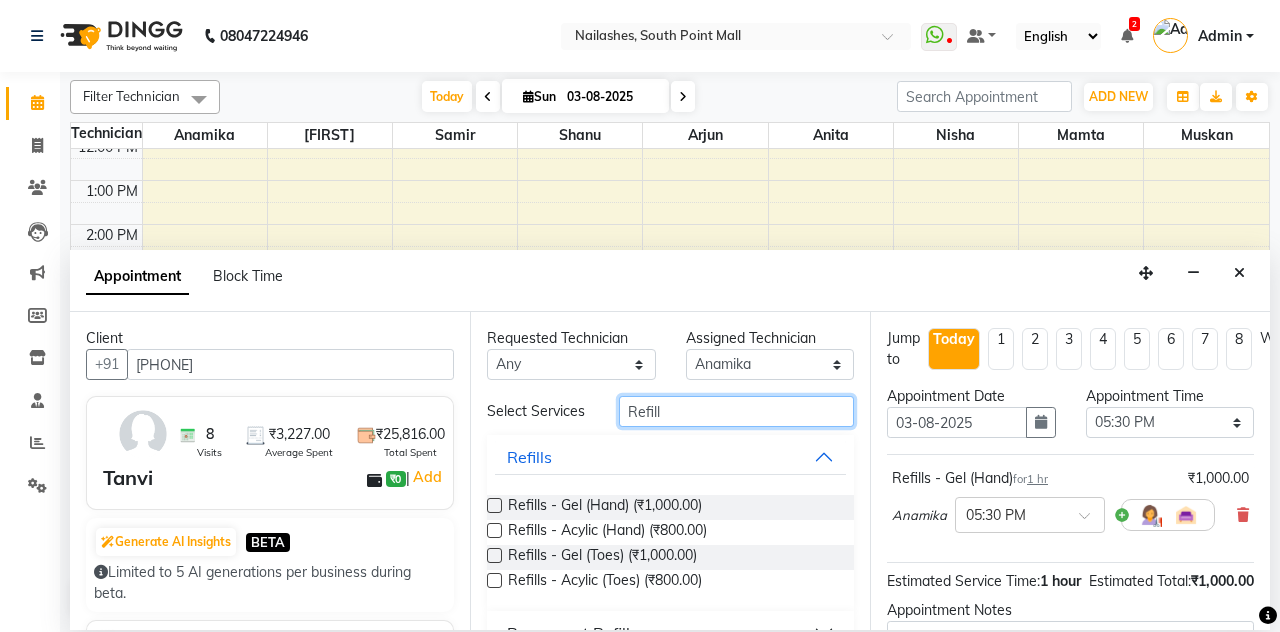 click on "Refill" at bounding box center [736, 411] 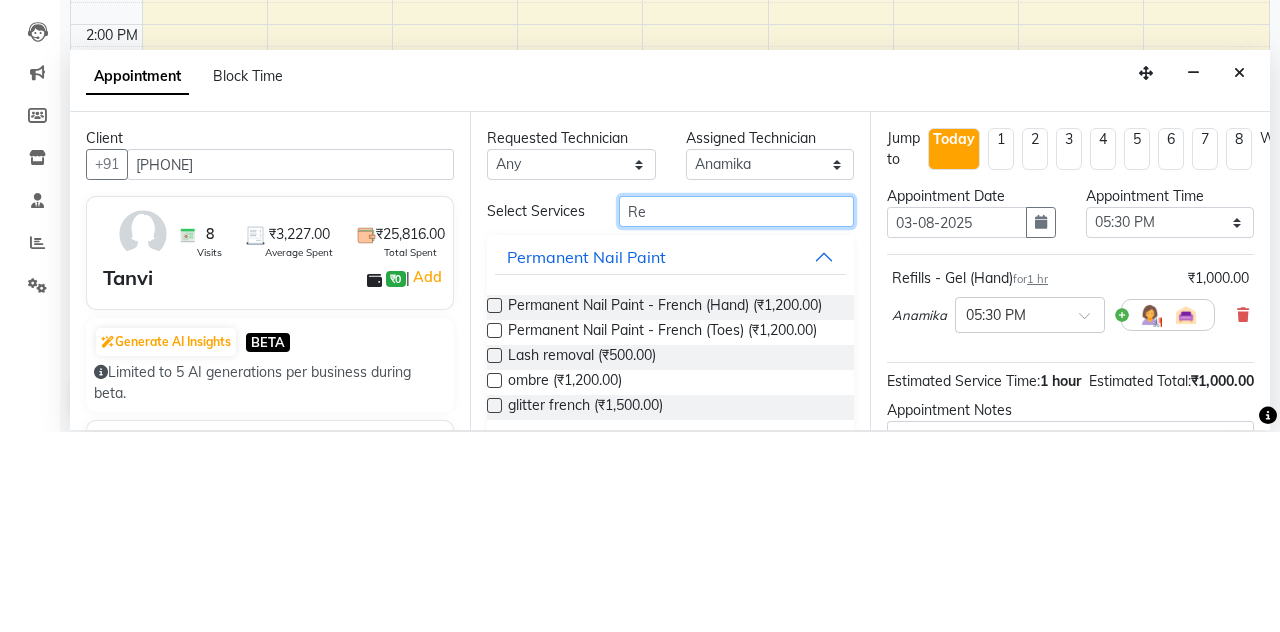 type on "R" 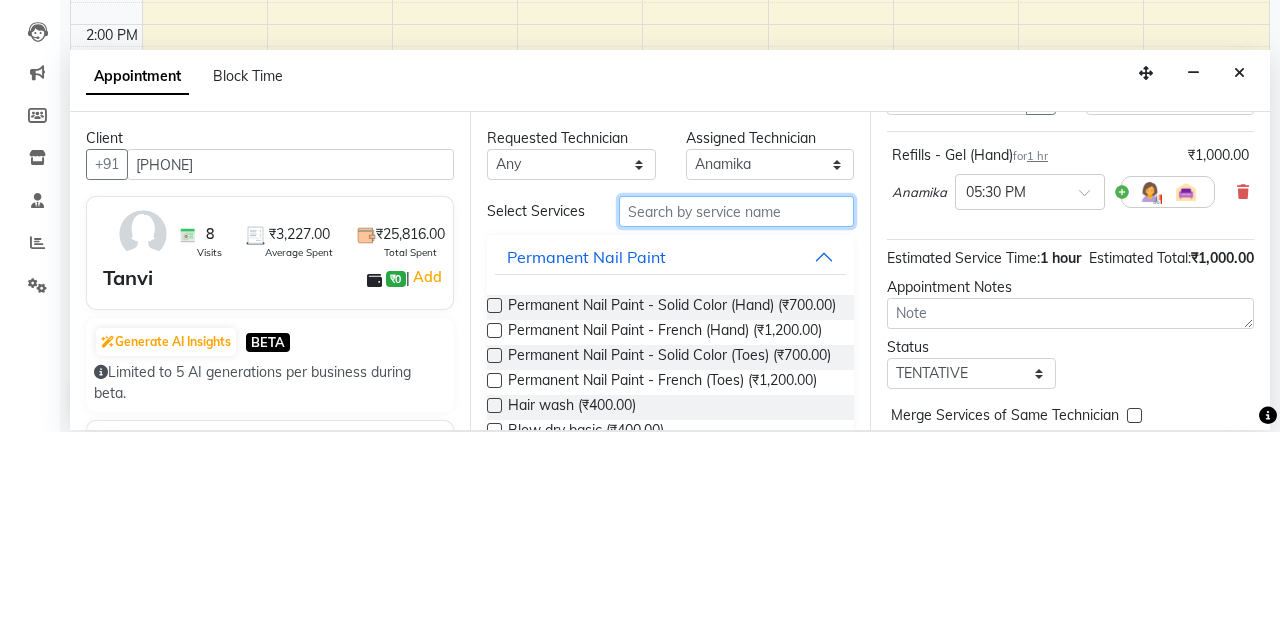 scroll, scrollTop: 173, scrollLeft: 0, axis: vertical 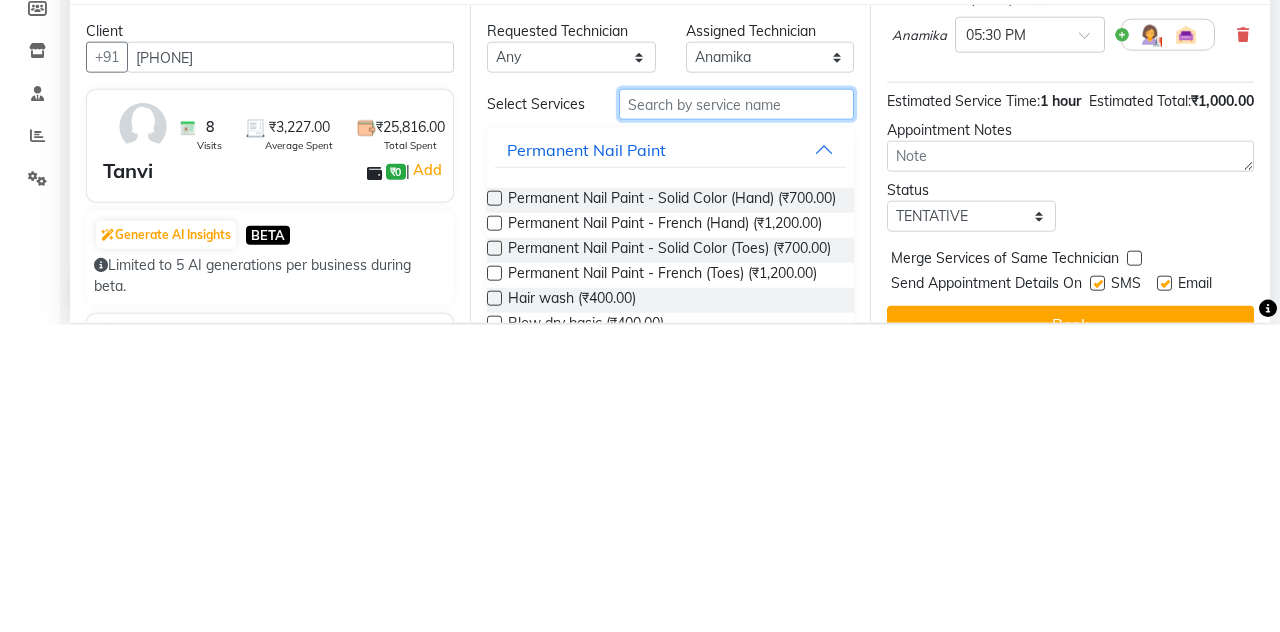 type 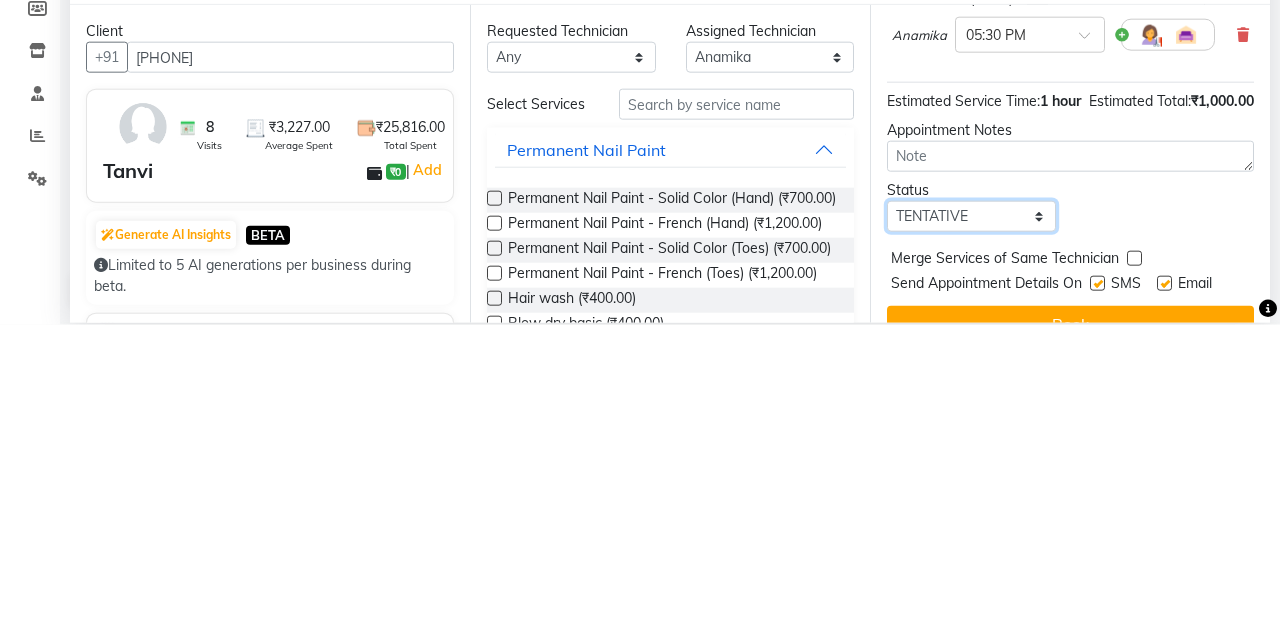 click on "Select TENTATIVE CONFIRM CHECK-IN UPCOMING" at bounding box center (971, 523) 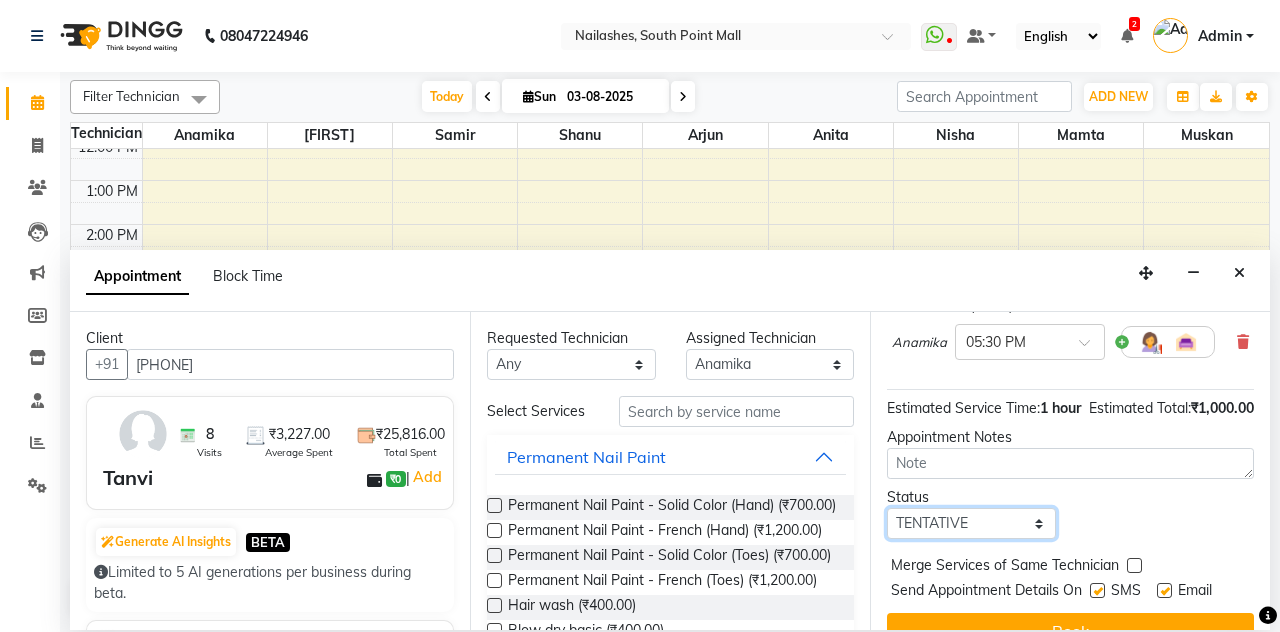 select on "confirm booking" 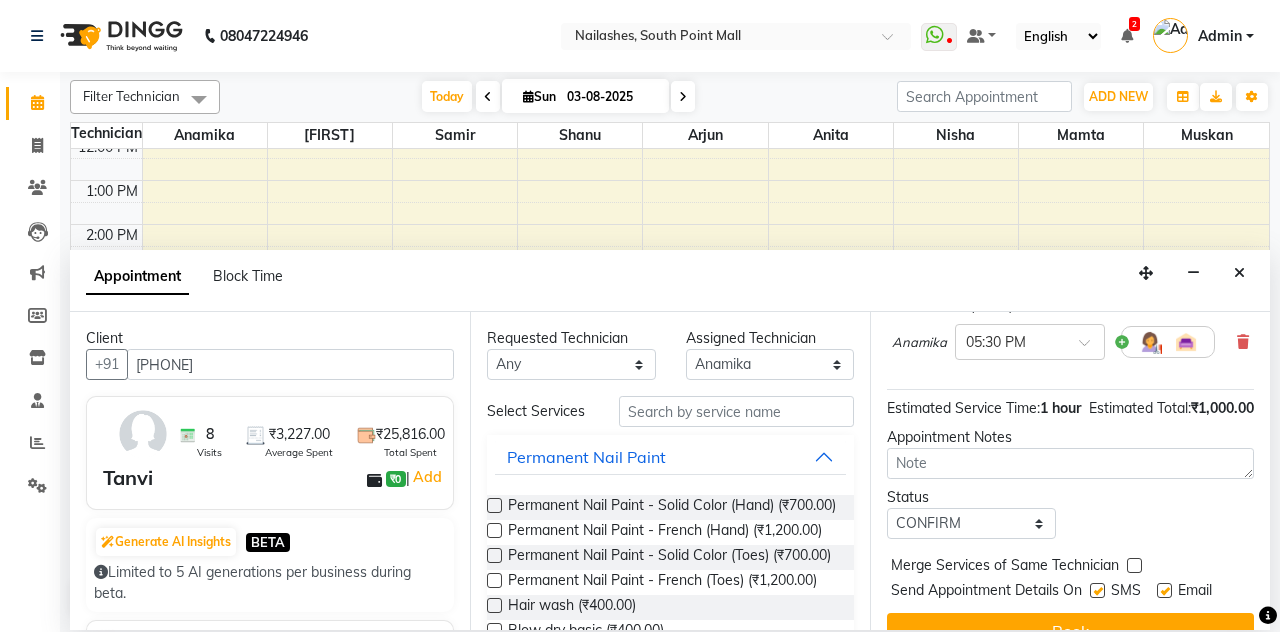 click on "Book" at bounding box center (1070, 631) 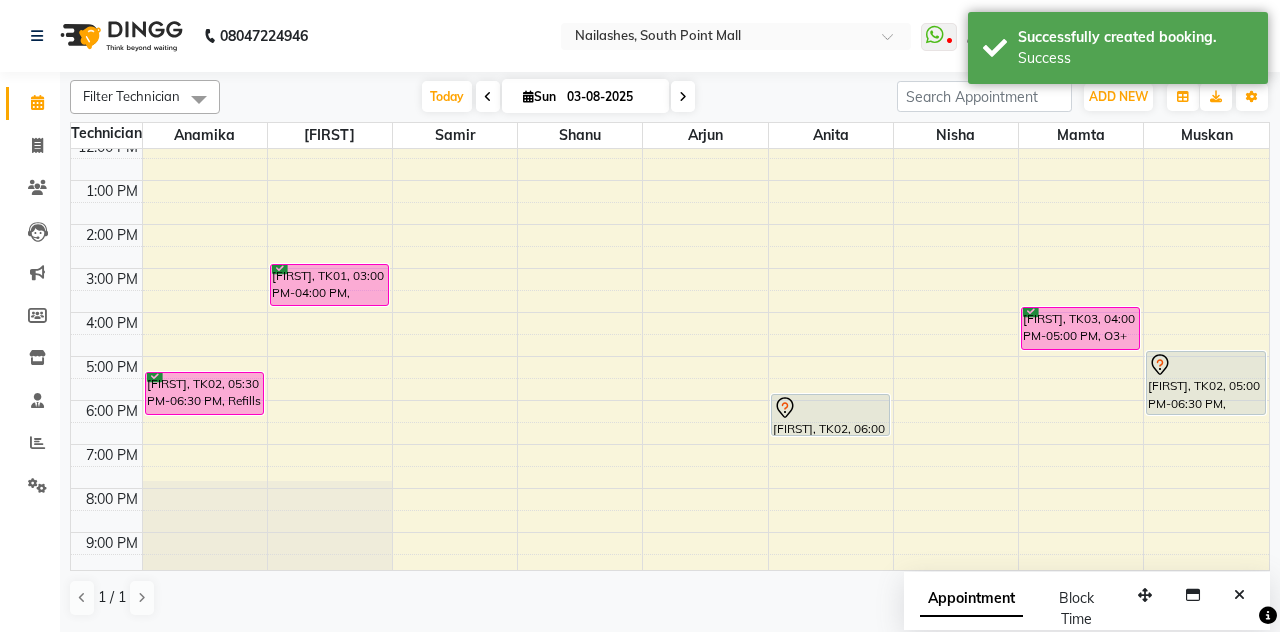 click at bounding box center [705, 389] 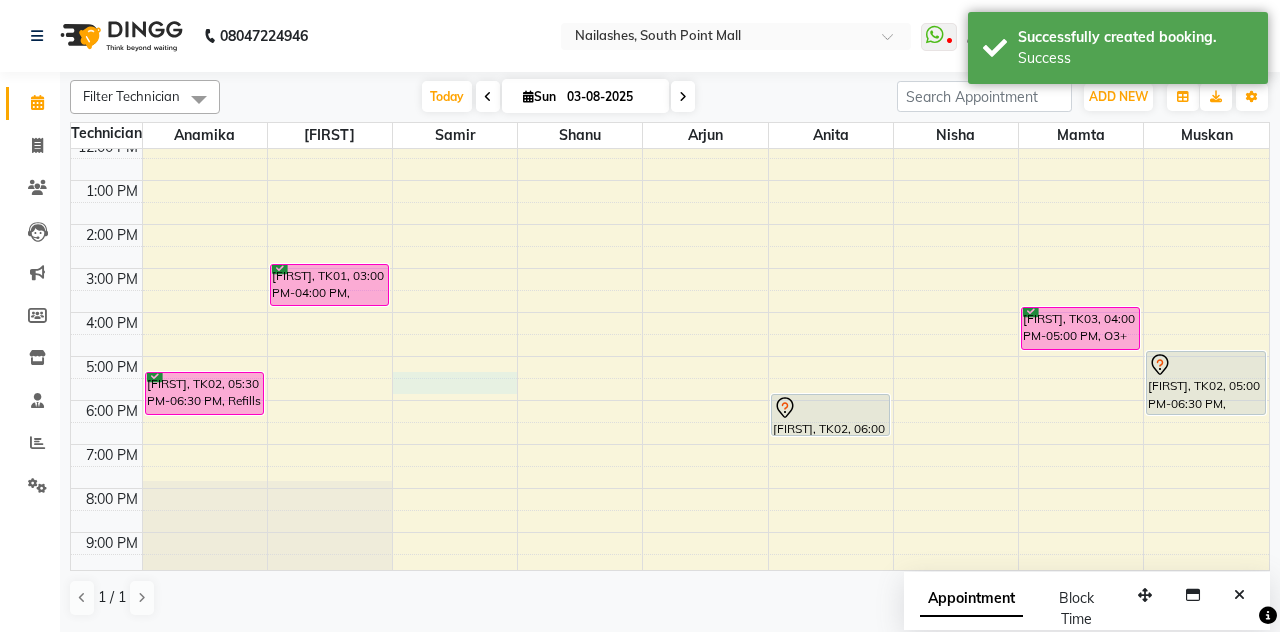 select on "19576" 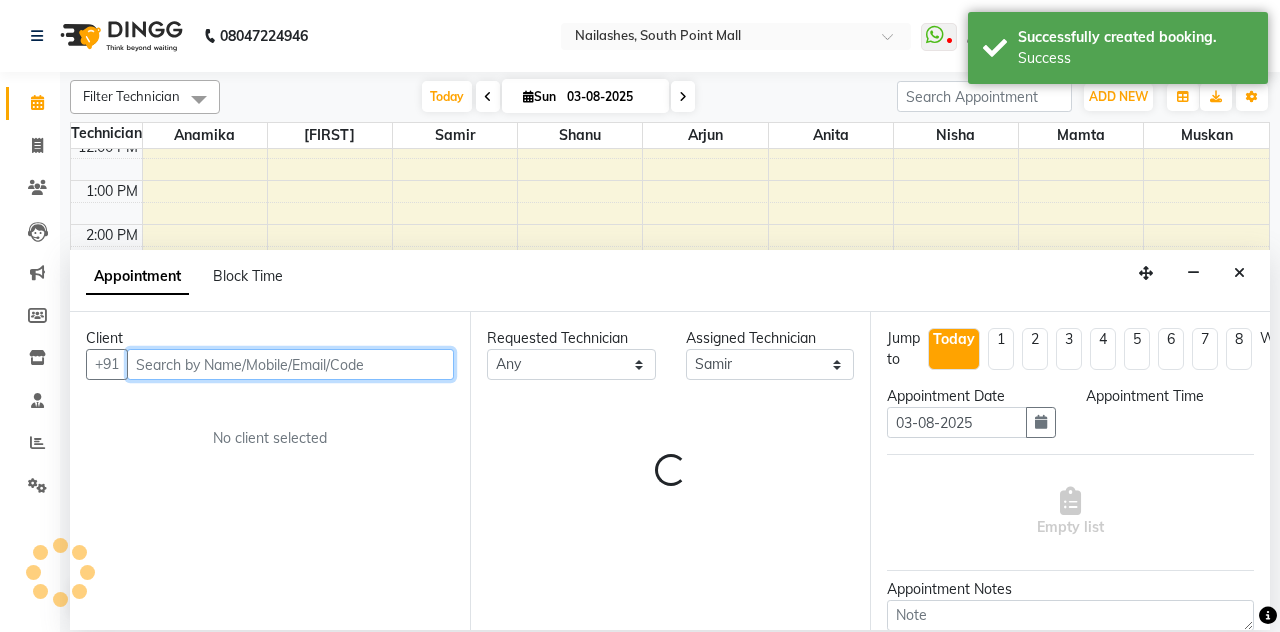 select on "1050" 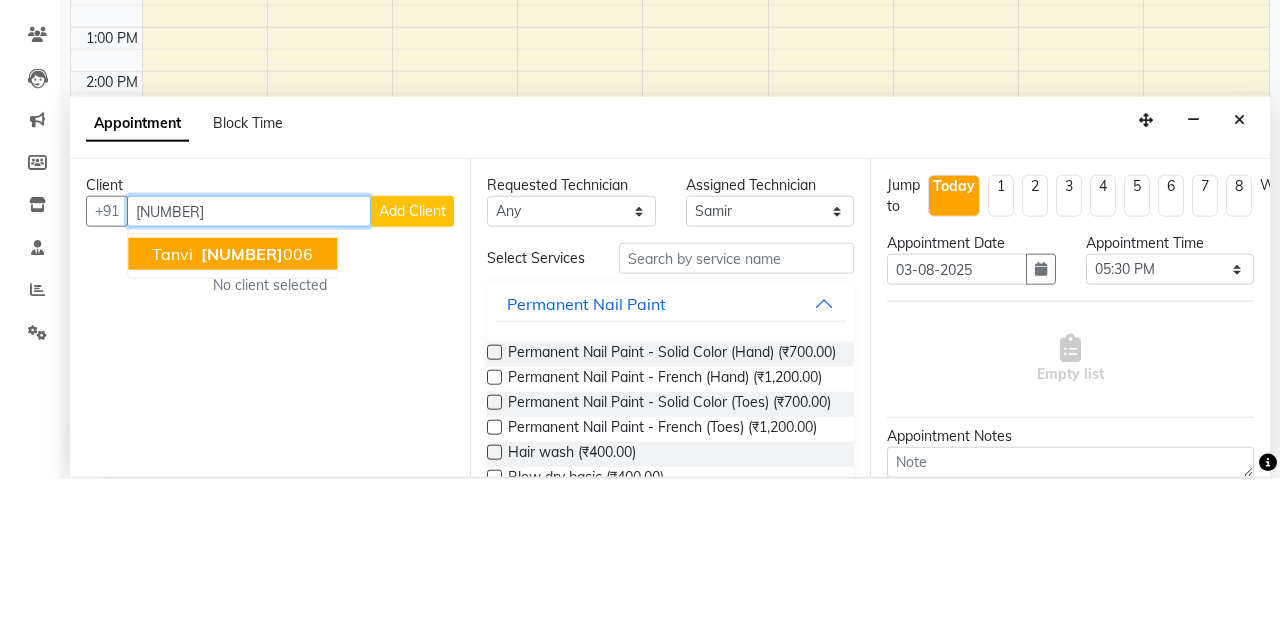 click on "[FIRST]   [NUMBER] 006" at bounding box center (232, 407) 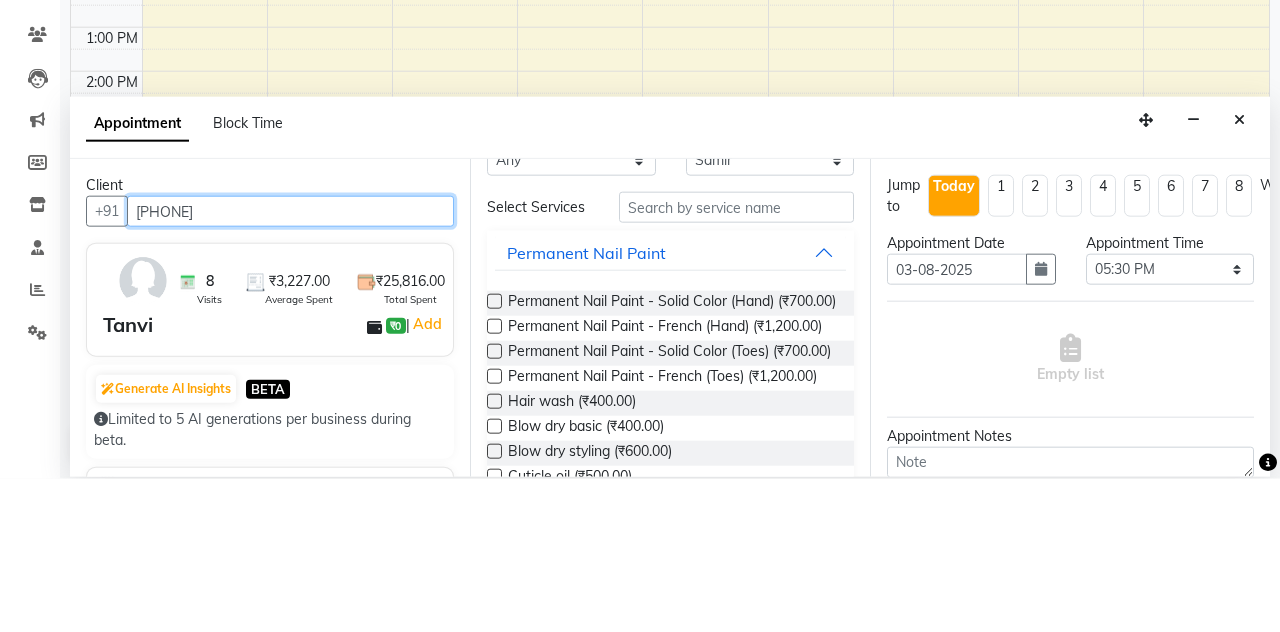 scroll, scrollTop: 47, scrollLeft: 0, axis: vertical 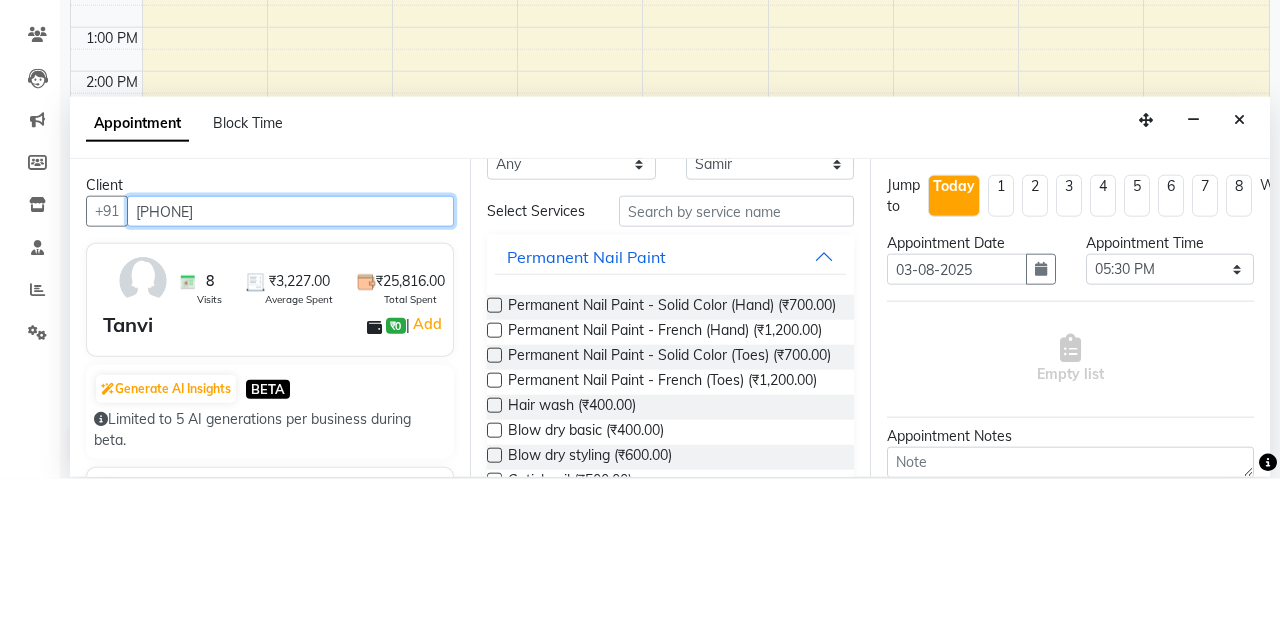 type on "[PHONE]" 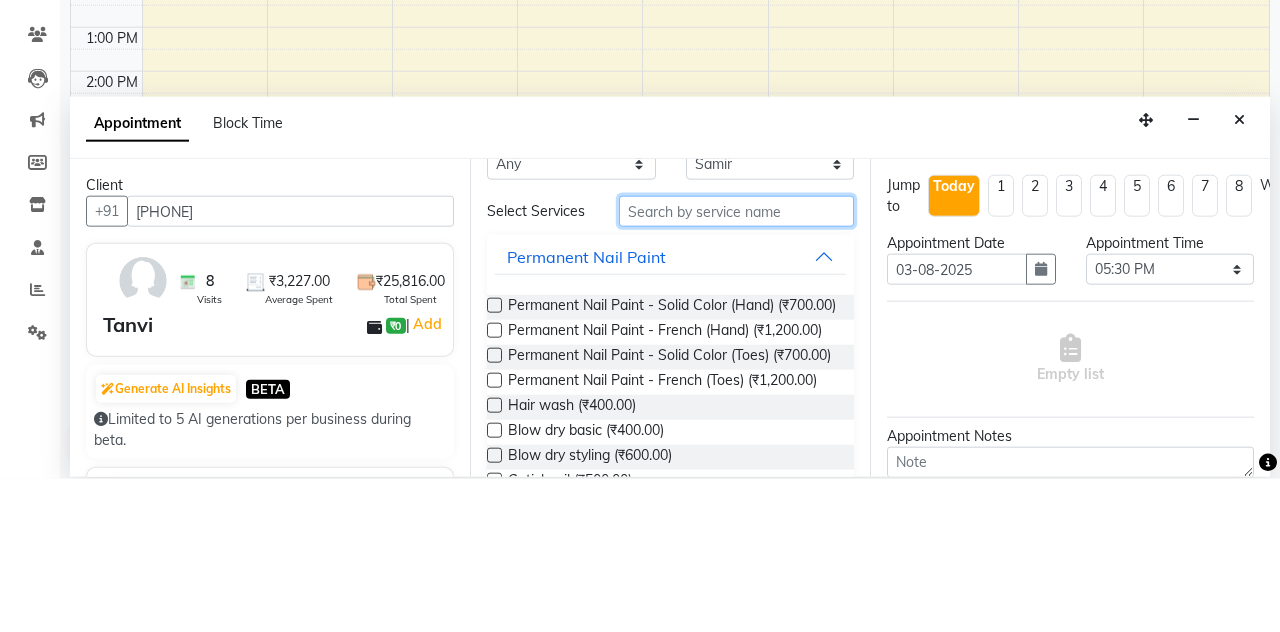 click at bounding box center (736, 364) 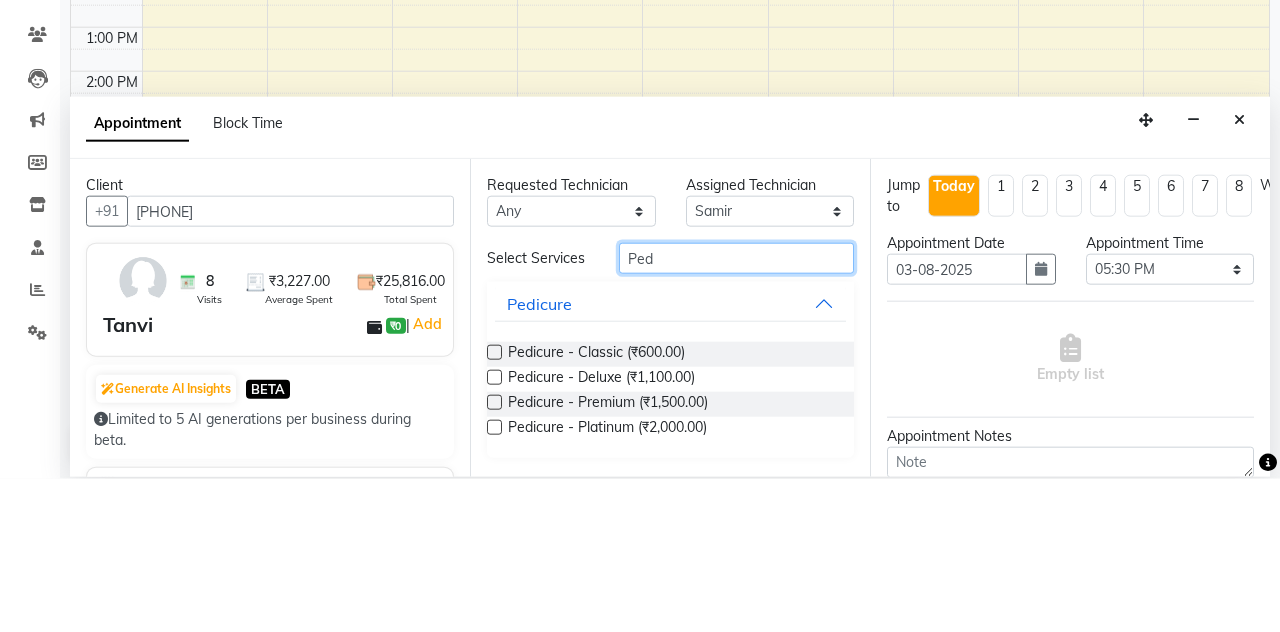 scroll, scrollTop: 0, scrollLeft: 0, axis: both 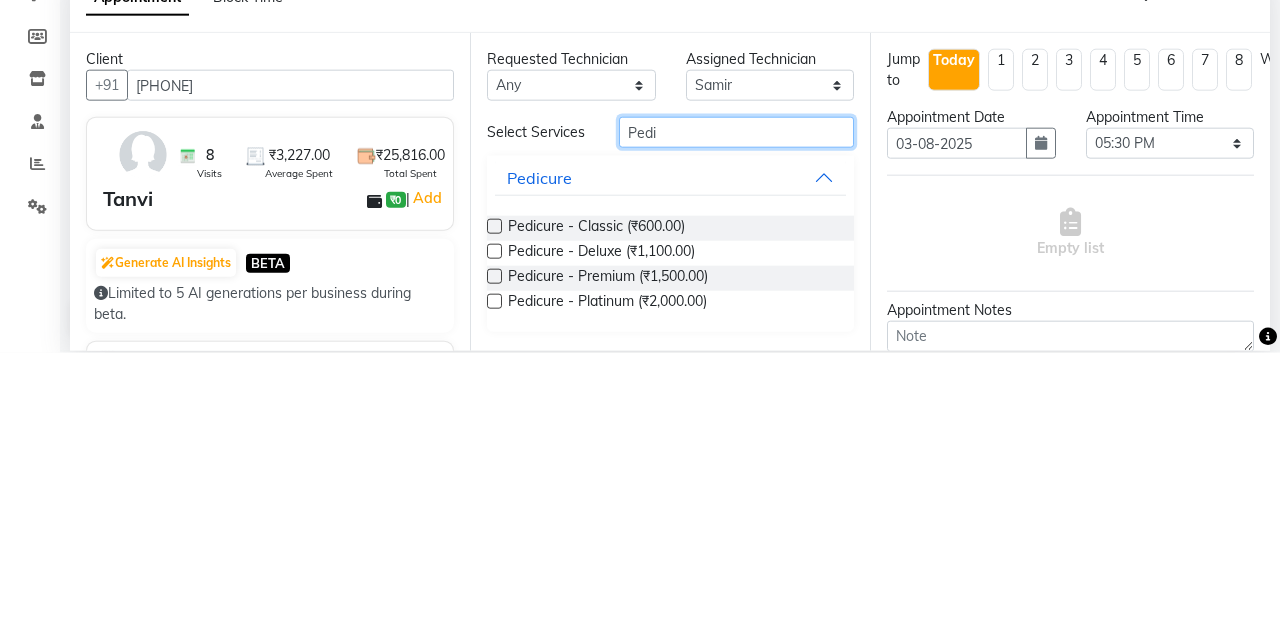 type on "Pedi" 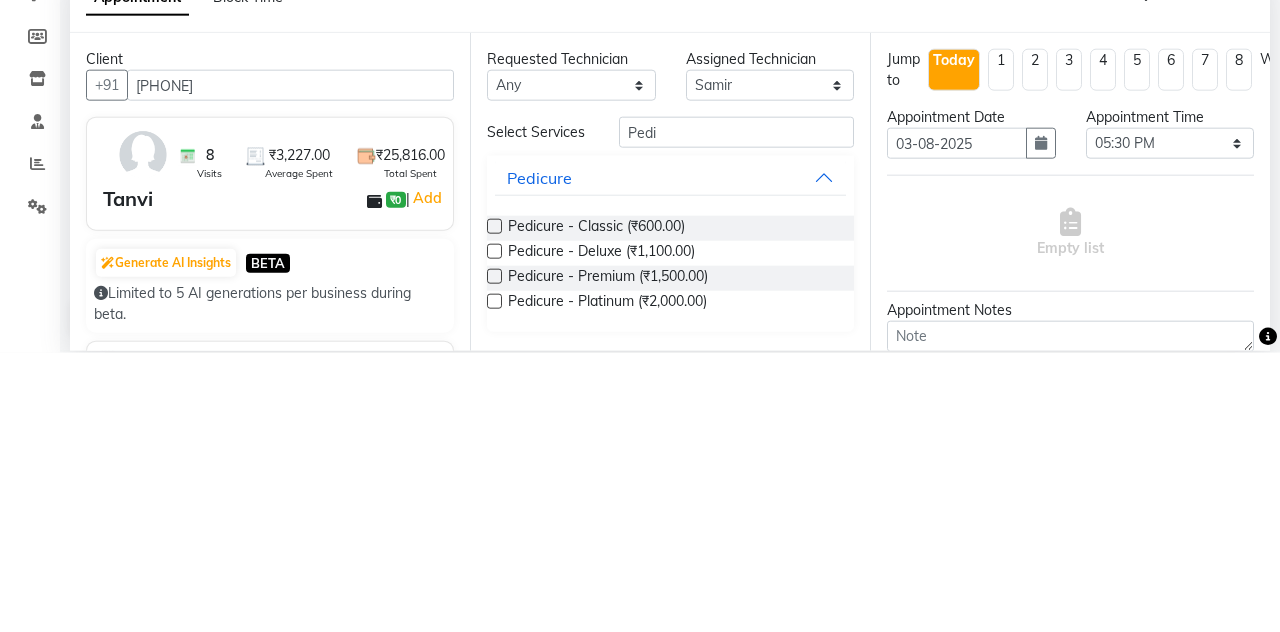 click at bounding box center (494, 530) 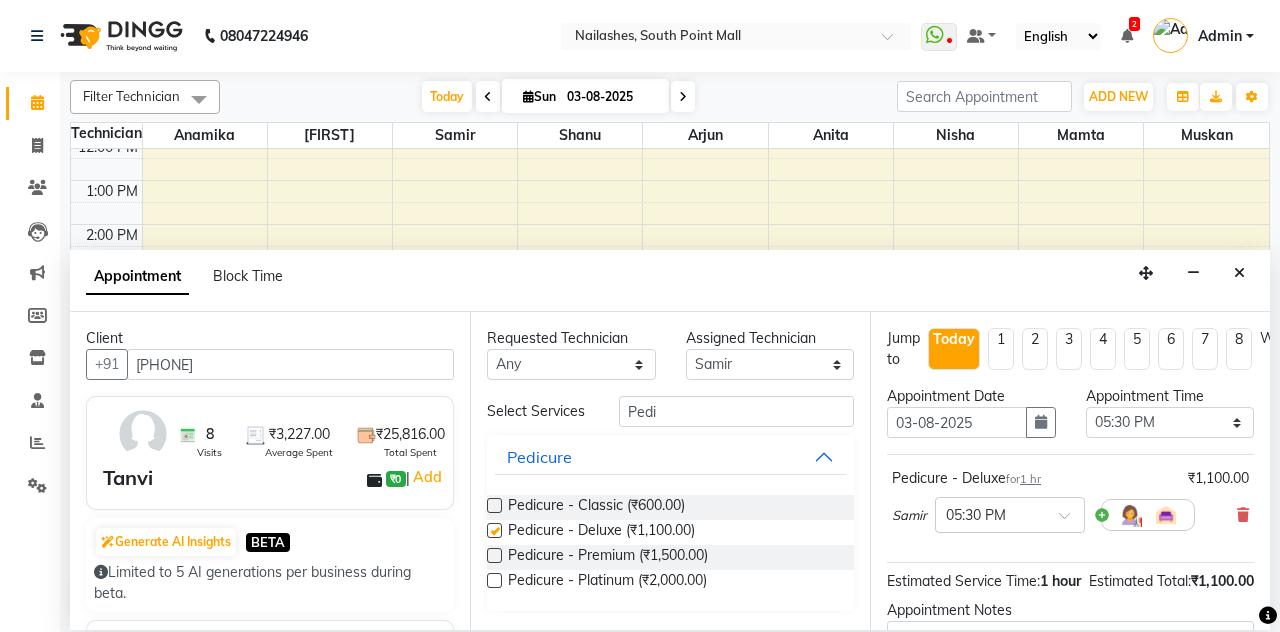 checkbox on "false" 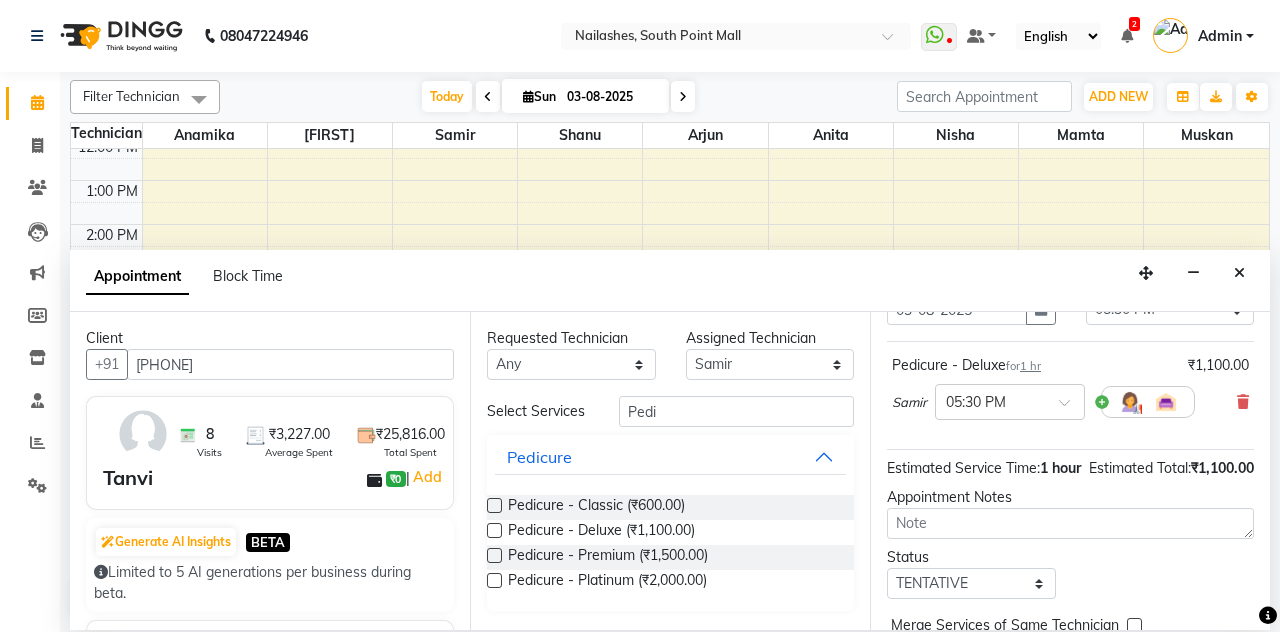 scroll, scrollTop: 173, scrollLeft: 0, axis: vertical 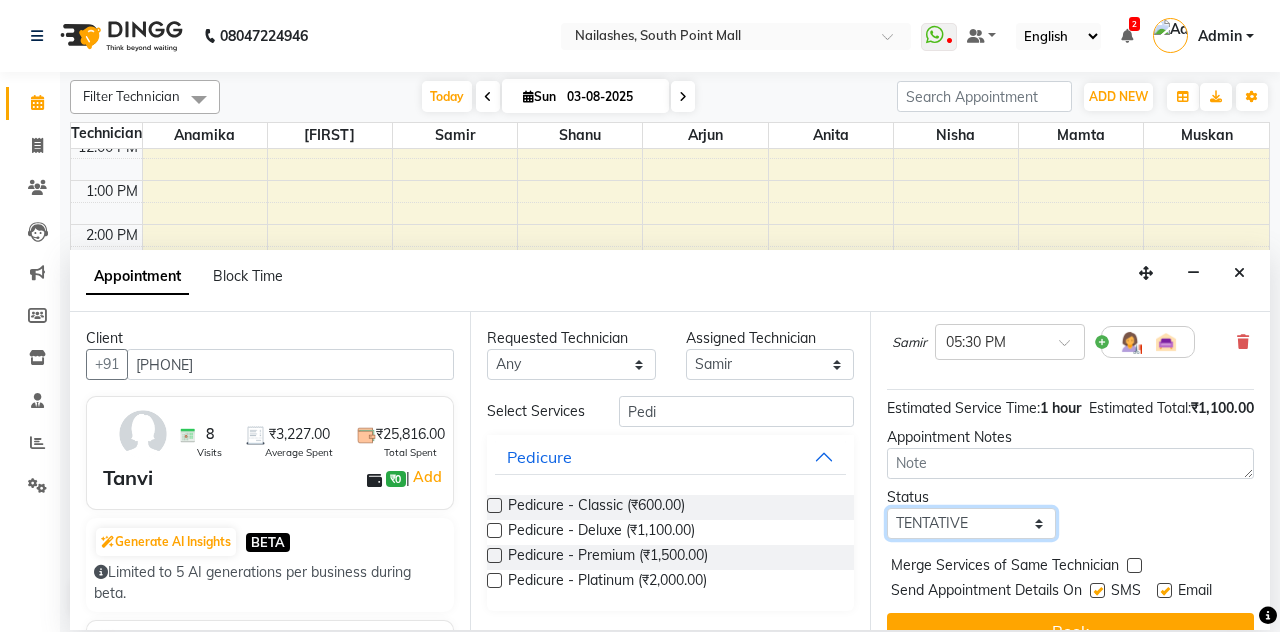 click on "Select TENTATIVE CONFIRM CHECK-IN UPCOMING" at bounding box center [971, 523] 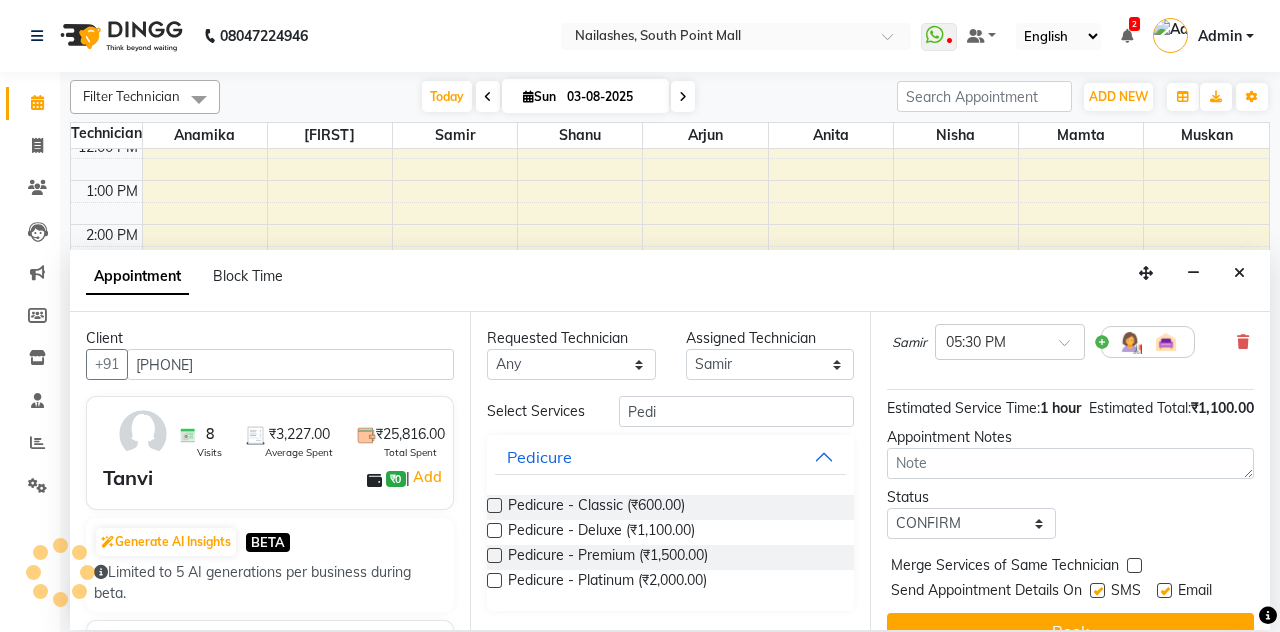 click on "Book" at bounding box center [1070, 631] 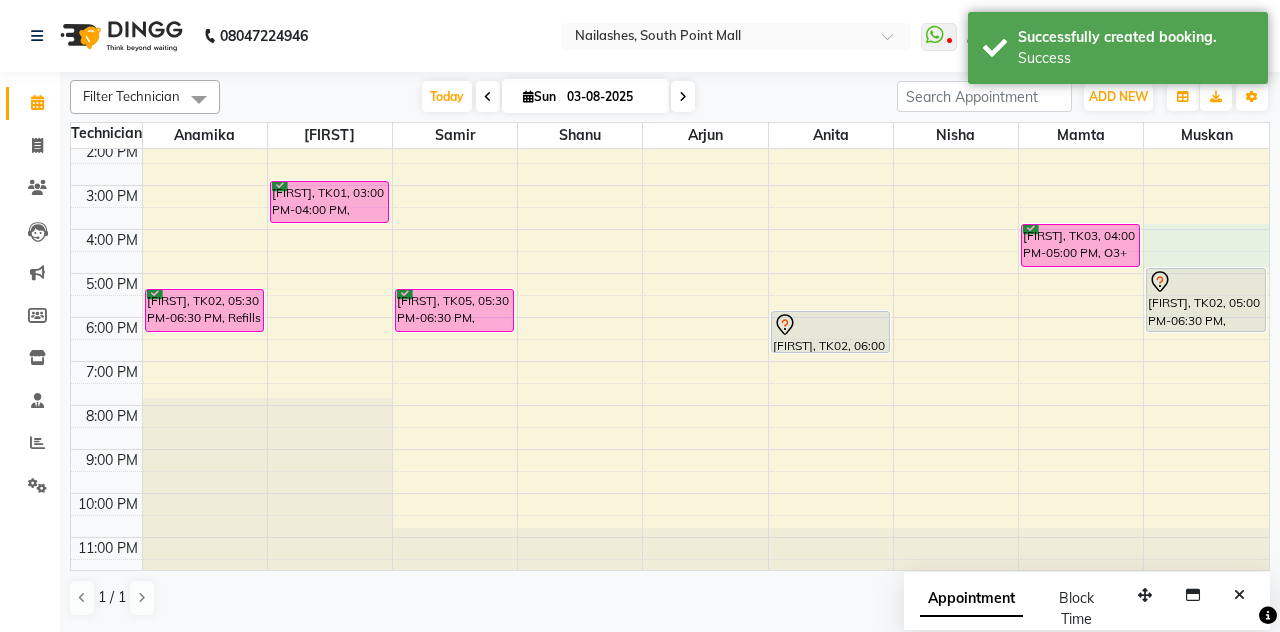 scroll, scrollTop: 0, scrollLeft: 0, axis: both 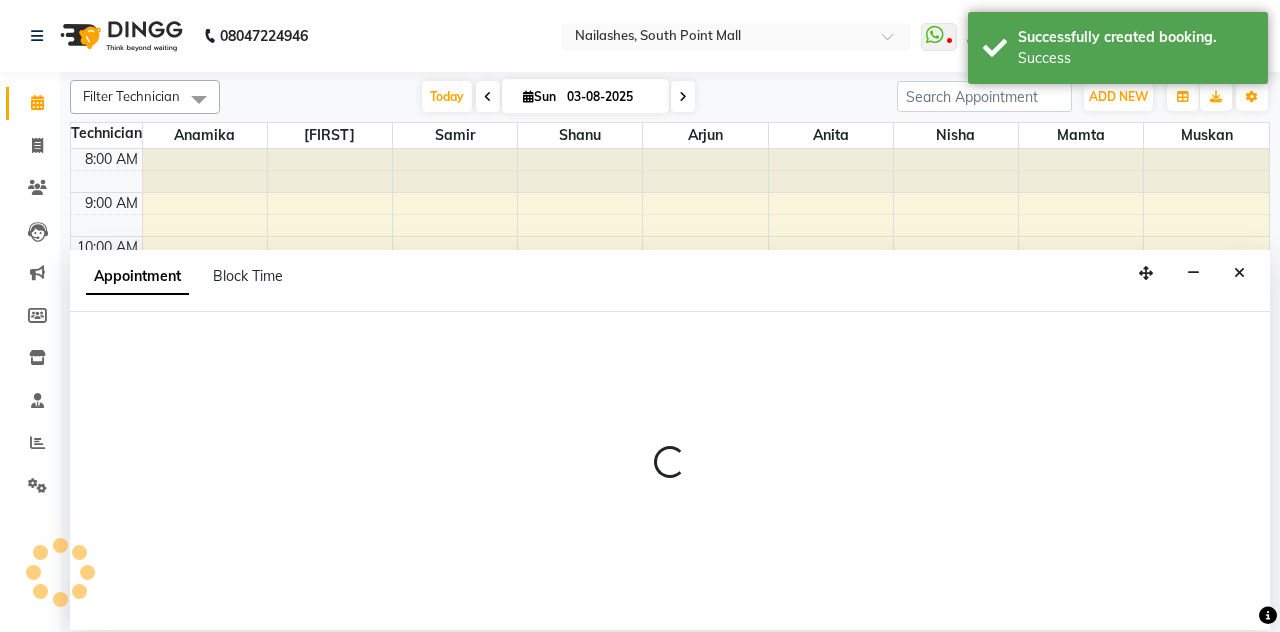 select on "[NUMBER]" 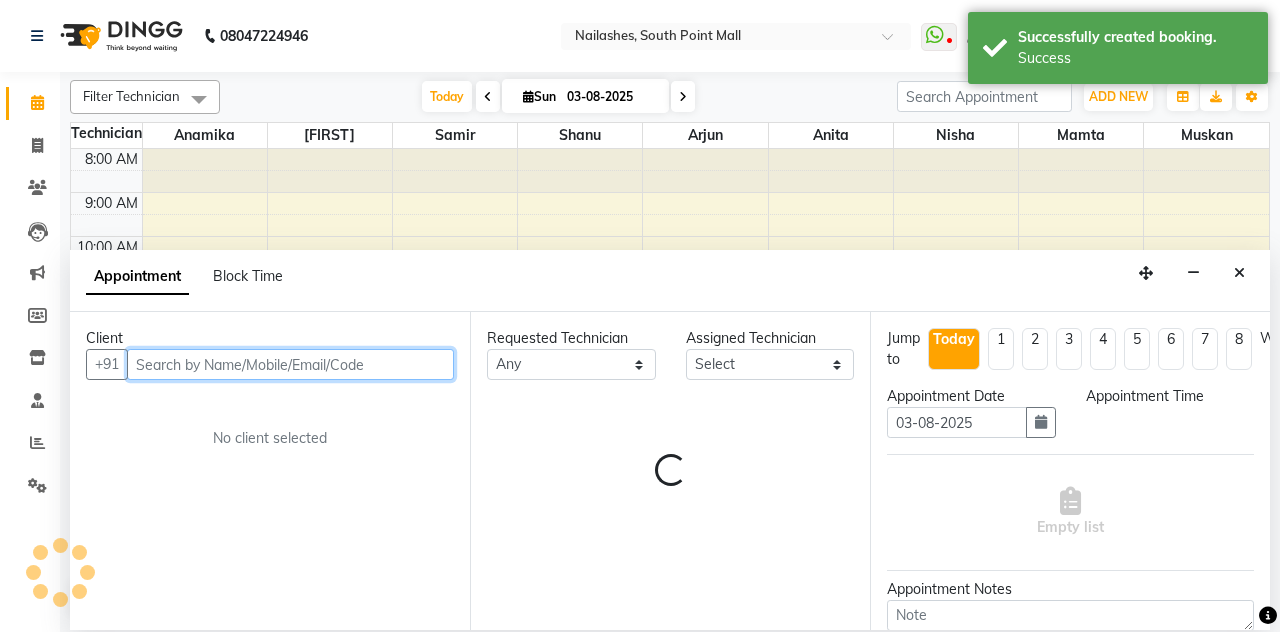 select on "960" 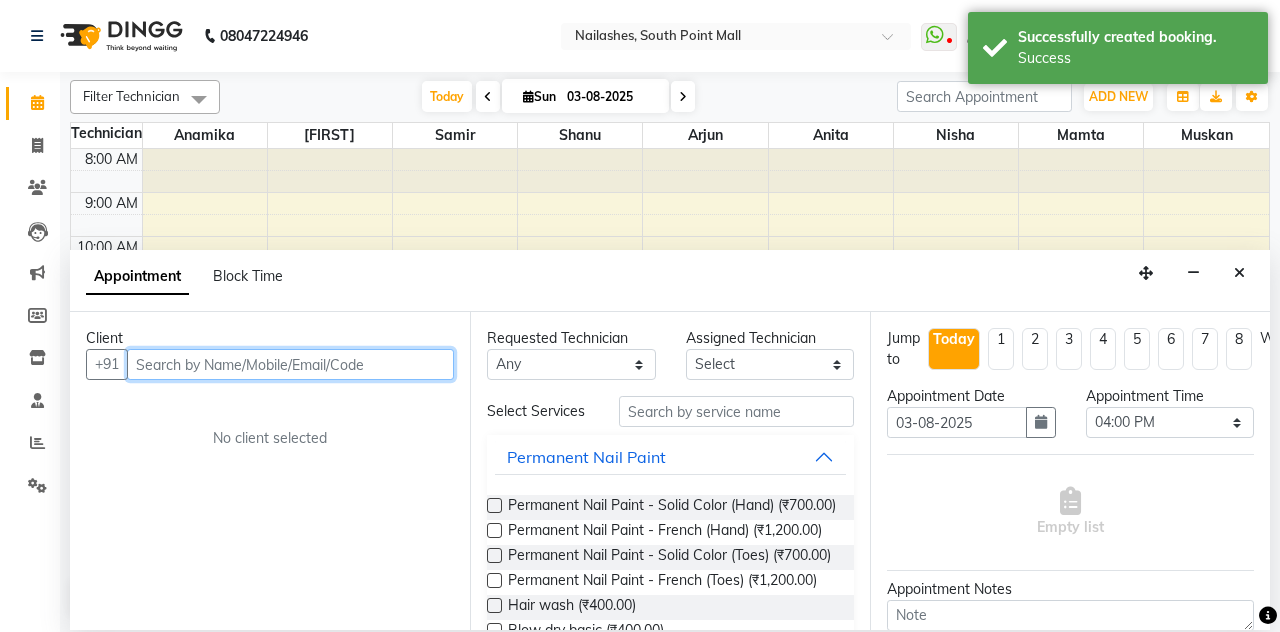 scroll, scrollTop: 0, scrollLeft: 0, axis: both 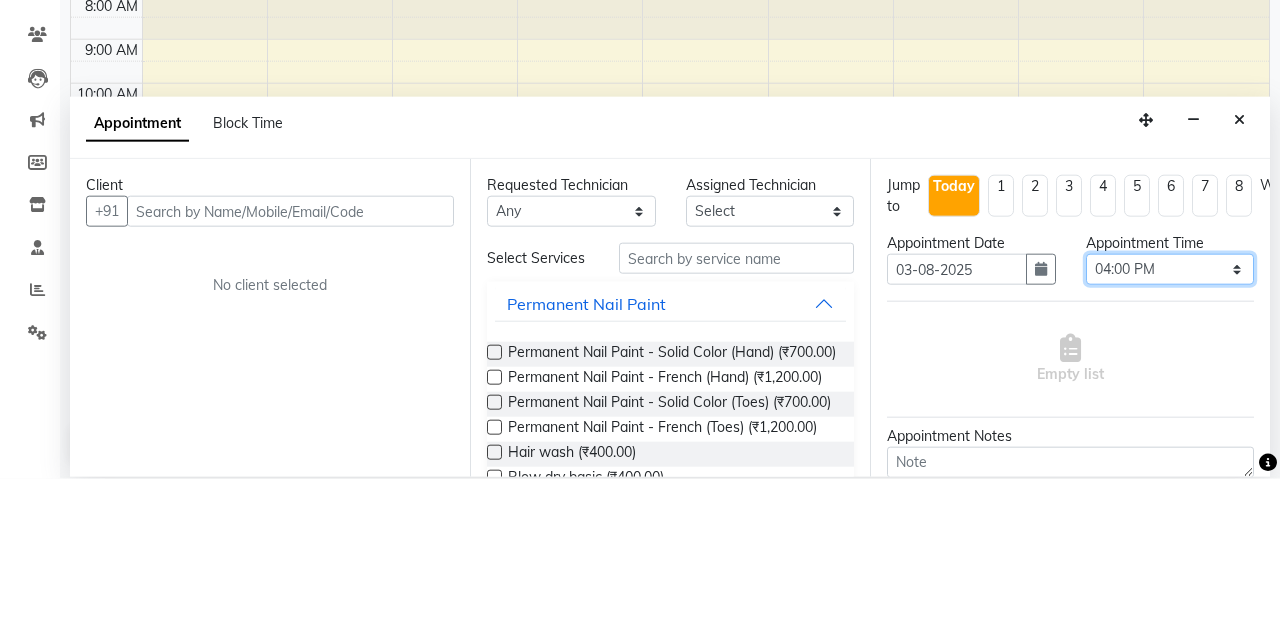 click on "Select 09:00 AM 09:15 AM 09:30 AM 09:45 AM 10:00 AM 10:15 AM 10:30 AM 10:45 AM 11:00 AM 11:15 AM 11:30 AM 11:45 AM 12:00 PM 12:15 PM 12:30 PM 12:45 PM 01:00 PM 01:15 PM 01:30 PM 01:45 PM 02:00 PM 02:15 PM 02:30 PM 02:45 PM 03:00 PM 03:15 PM 03:30 PM 03:45 PM 04:00 PM 04:15 PM 04:30 PM 04:45 PM 05:00 PM 05:15 PM 05:30 PM 05:45 PM 06:00 PM 06:15 PM 06:30 PM 06:45 PM 07:00 PM 07:15 PM 07:30 PM 07:45 PM 08:00 PM 08:15 PM 08:30 PM 08:45 PM 09:00 PM 09:15 PM 09:30 PM 09:45 PM 10:00 PM 10:15 PM 10:30 PM 10:45 PM 11:00 PM" at bounding box center [1170, 422] 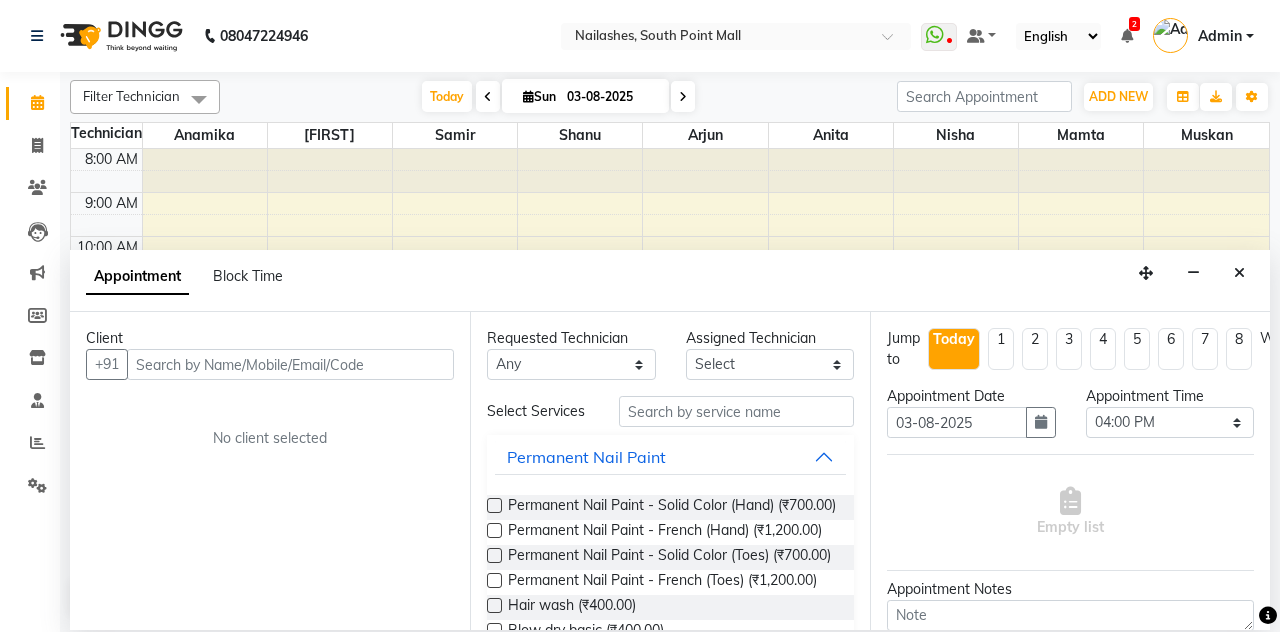 click at bounding box center (1239, 273) 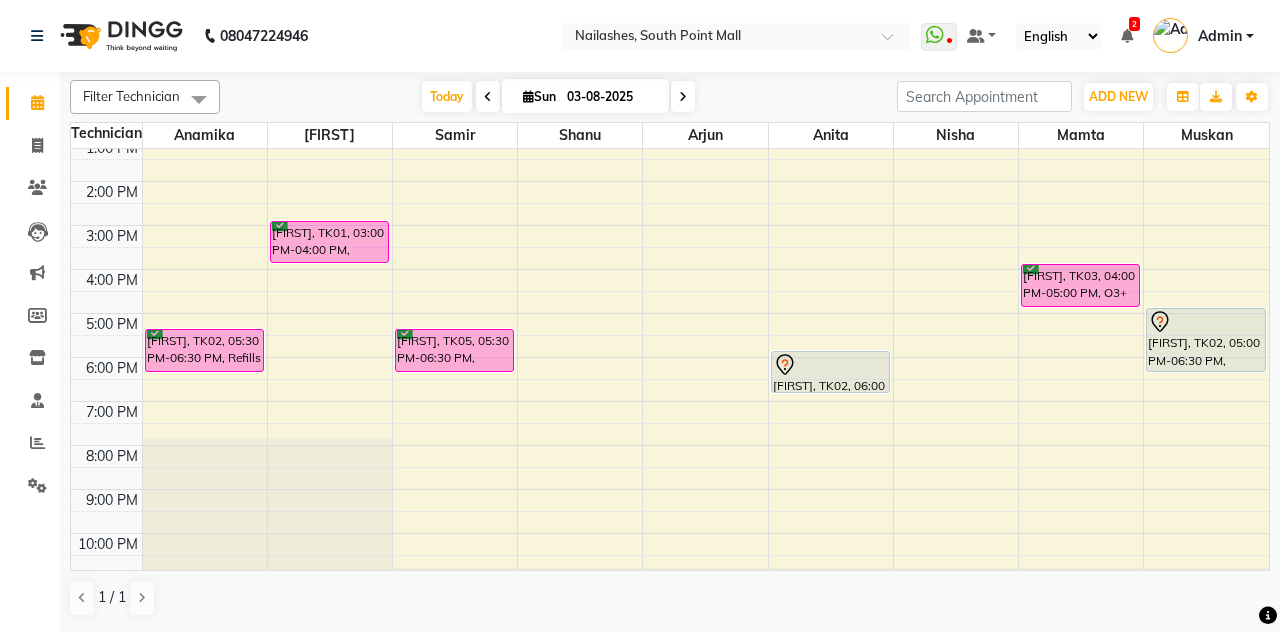 scroll, scrollTop: 259, scrollLeft: 0, axis: vertical 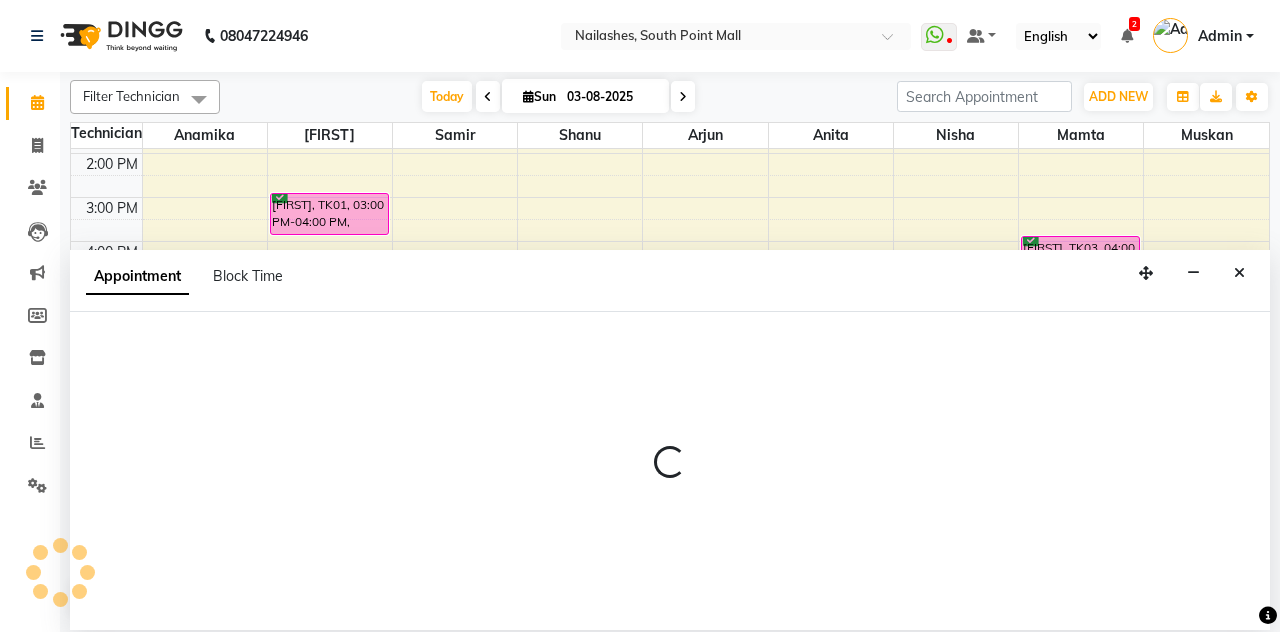 select on "19477" 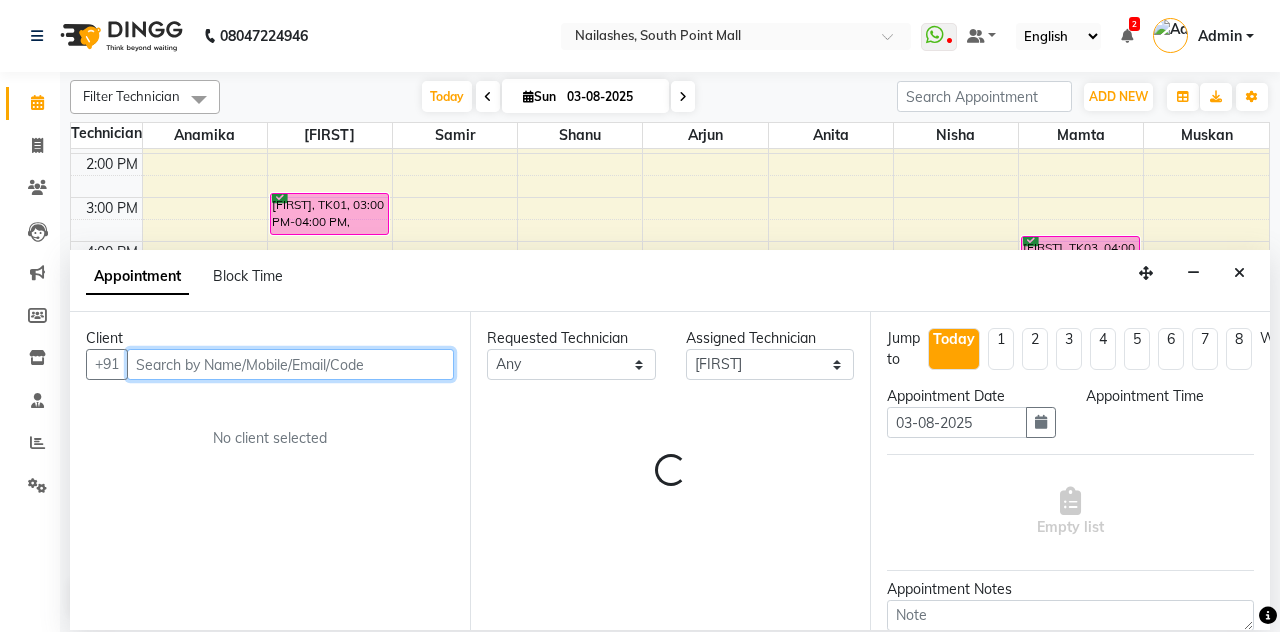 select on "1020" 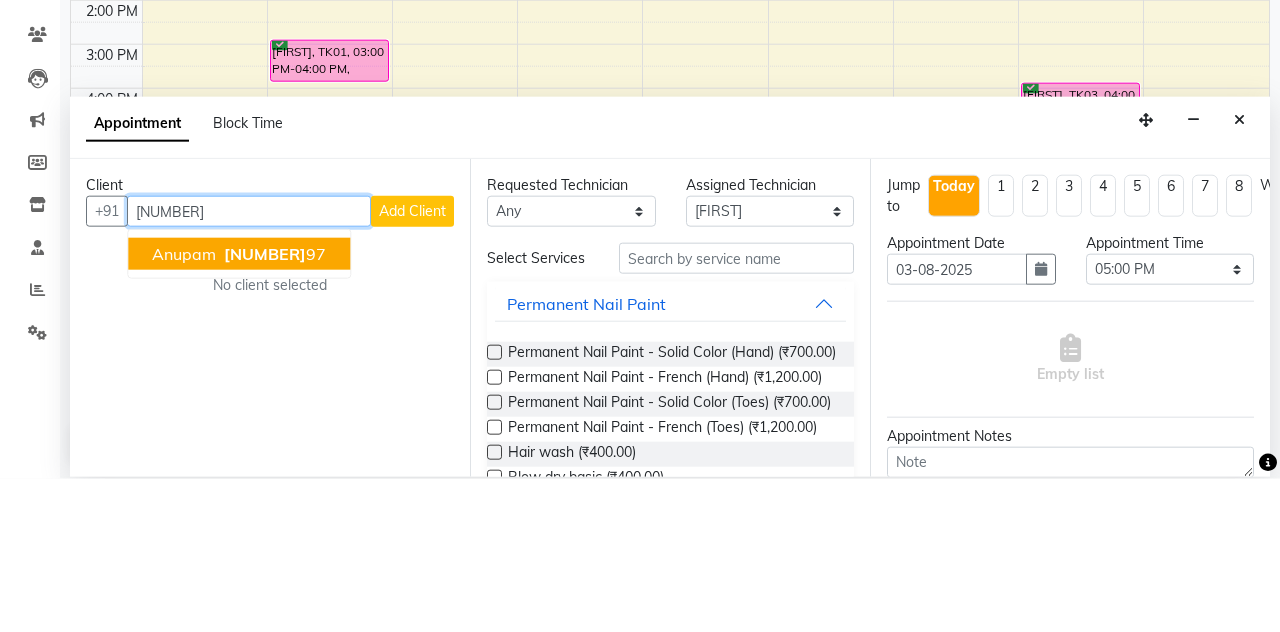 click on "[NUMBER]" at bounding box center [265, 407] 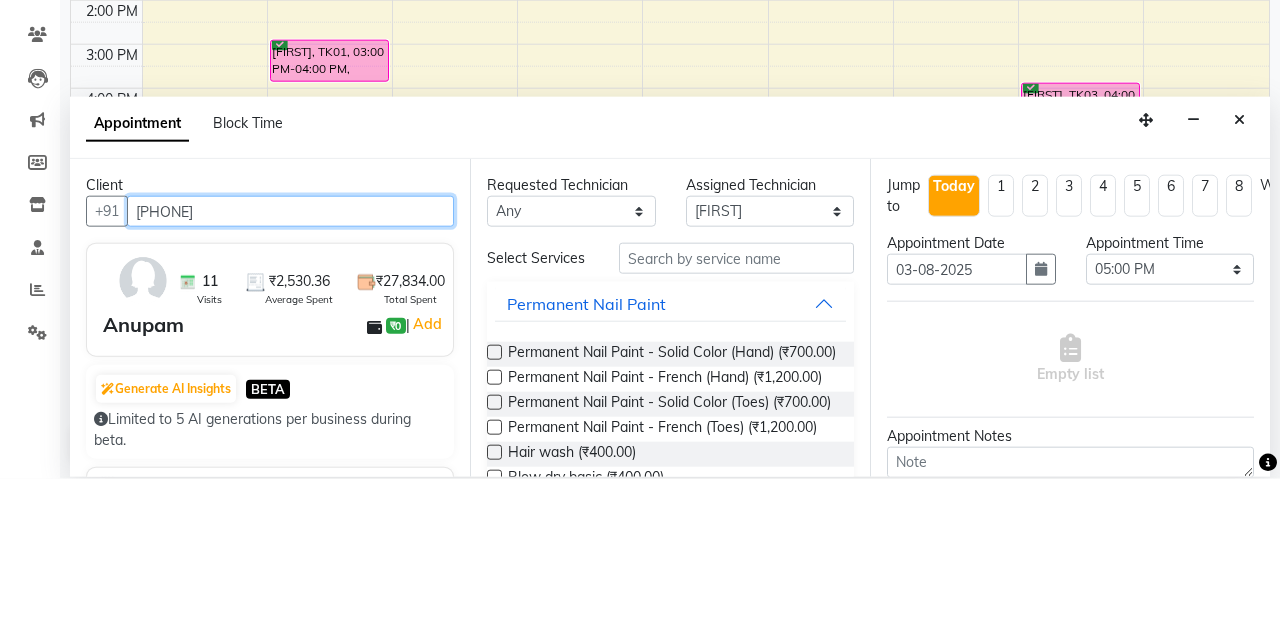 type on "[PHONE]" 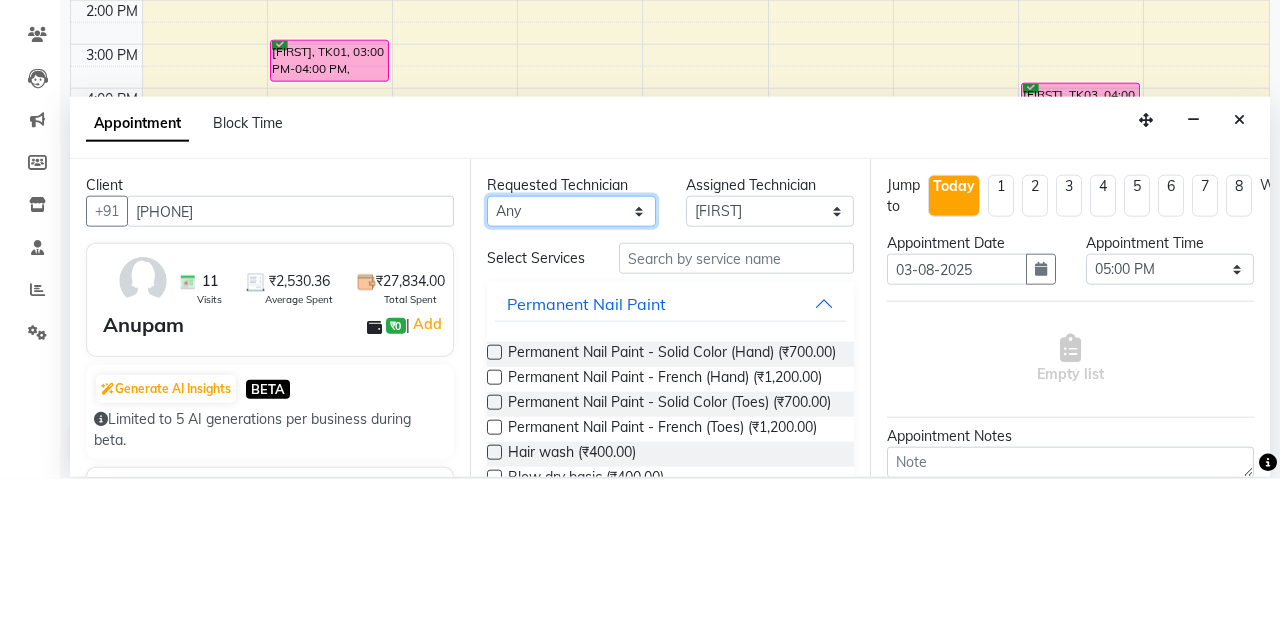 click on "[FIRST], [FIRST] [FIRST] [FIRST] [FIRST] [FIRST] [FIRST] [FIRST] [FIRST]" at bounding box center (571, 364) 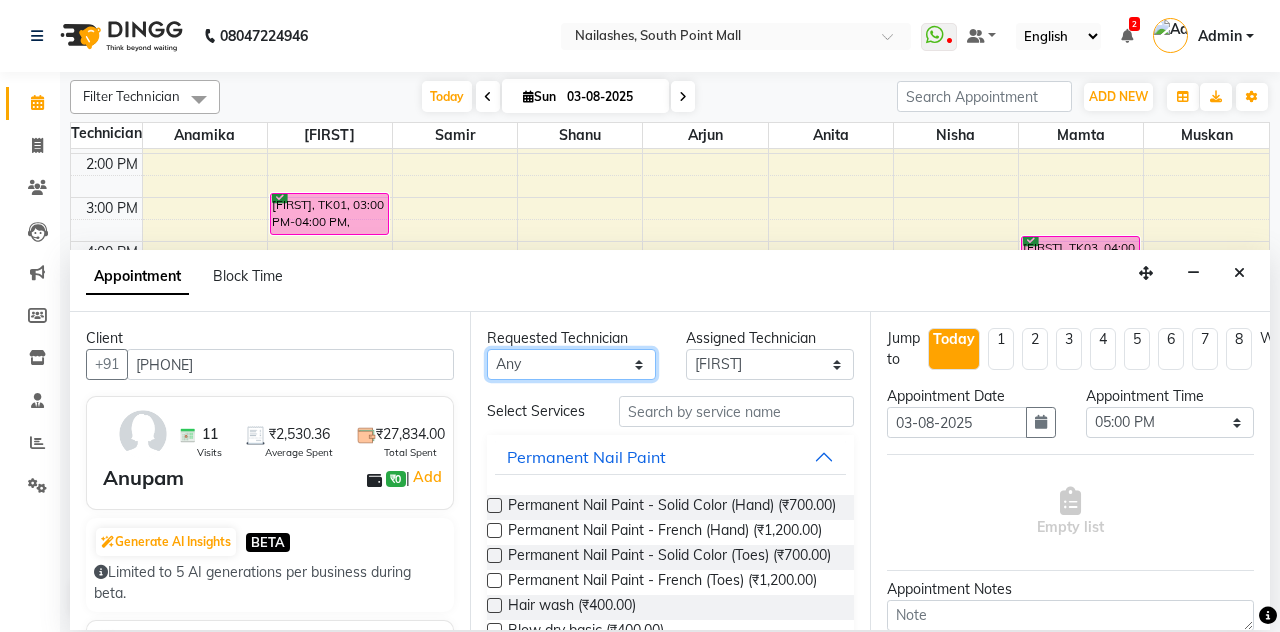 select on "19477" 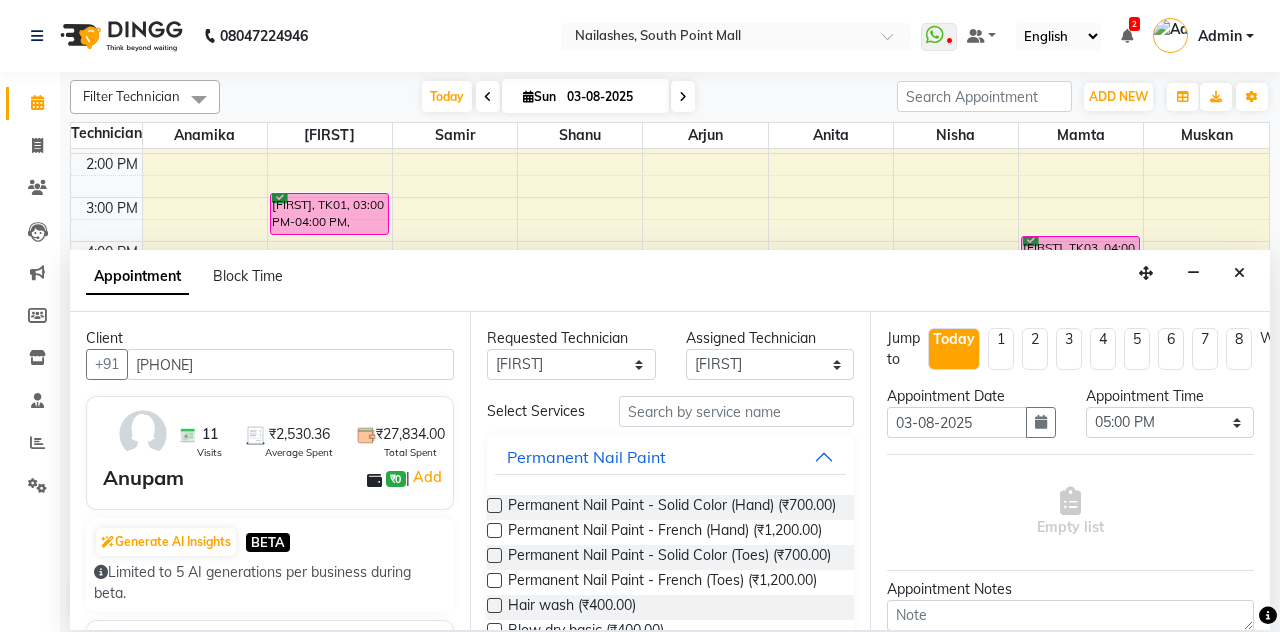 click at bounding box center [494, 505] 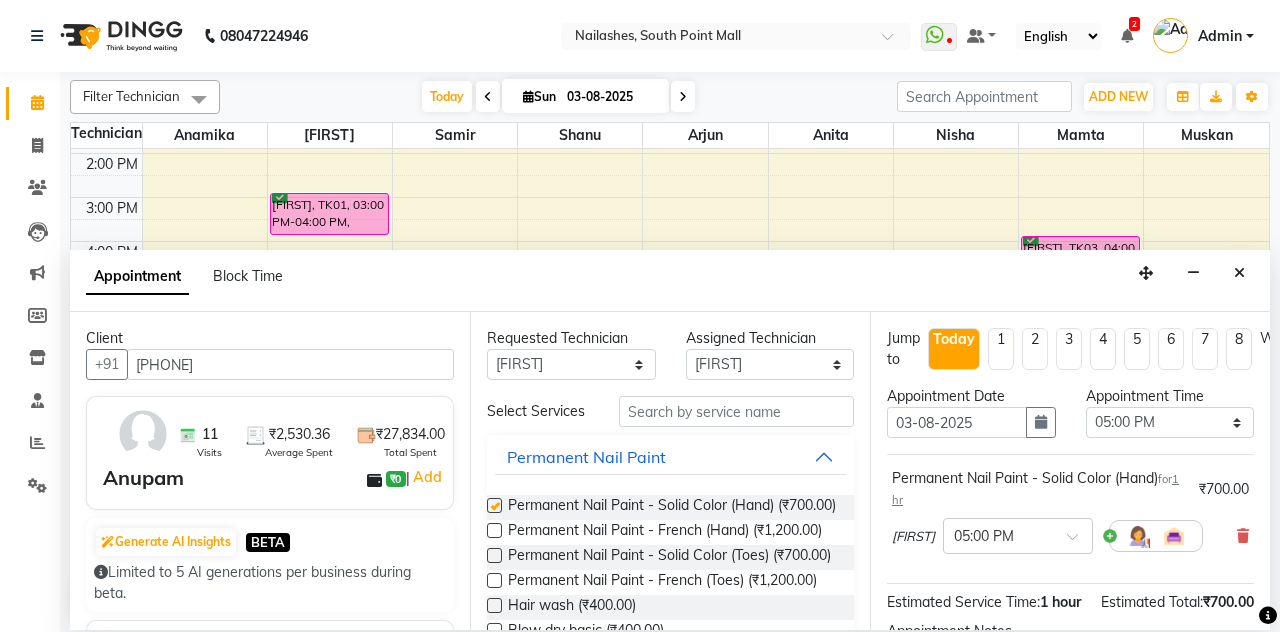 checkbox on "false" 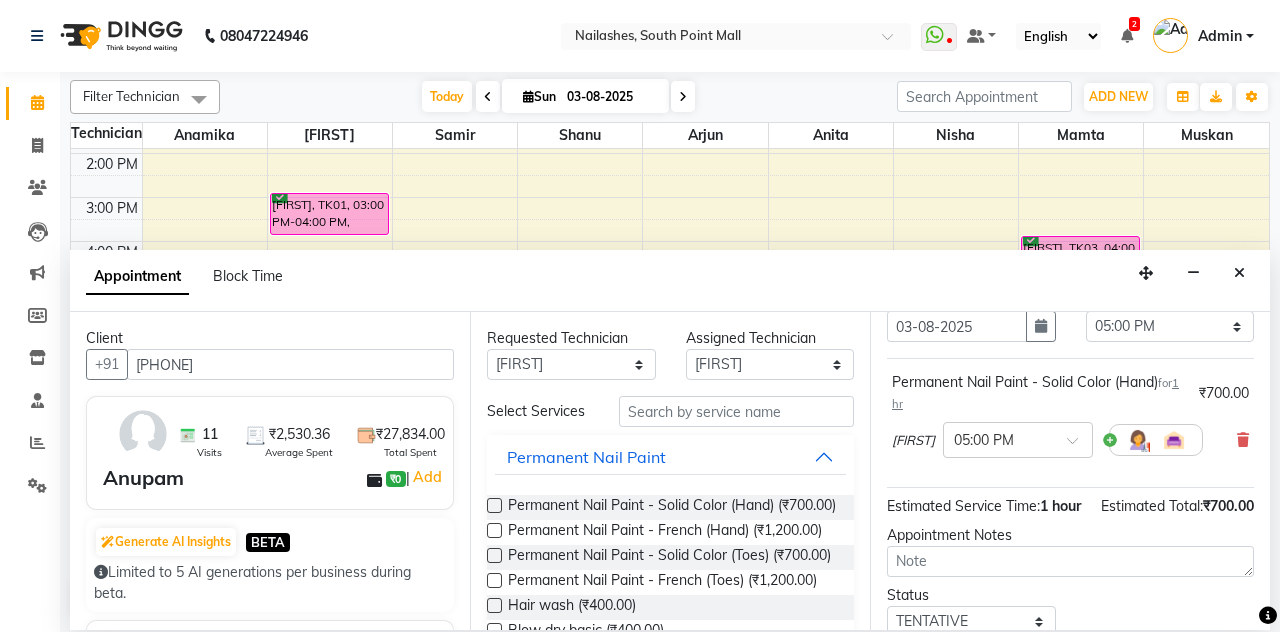 scroll, scrollTop: 173, scrollLeft: 0, axis: vertical 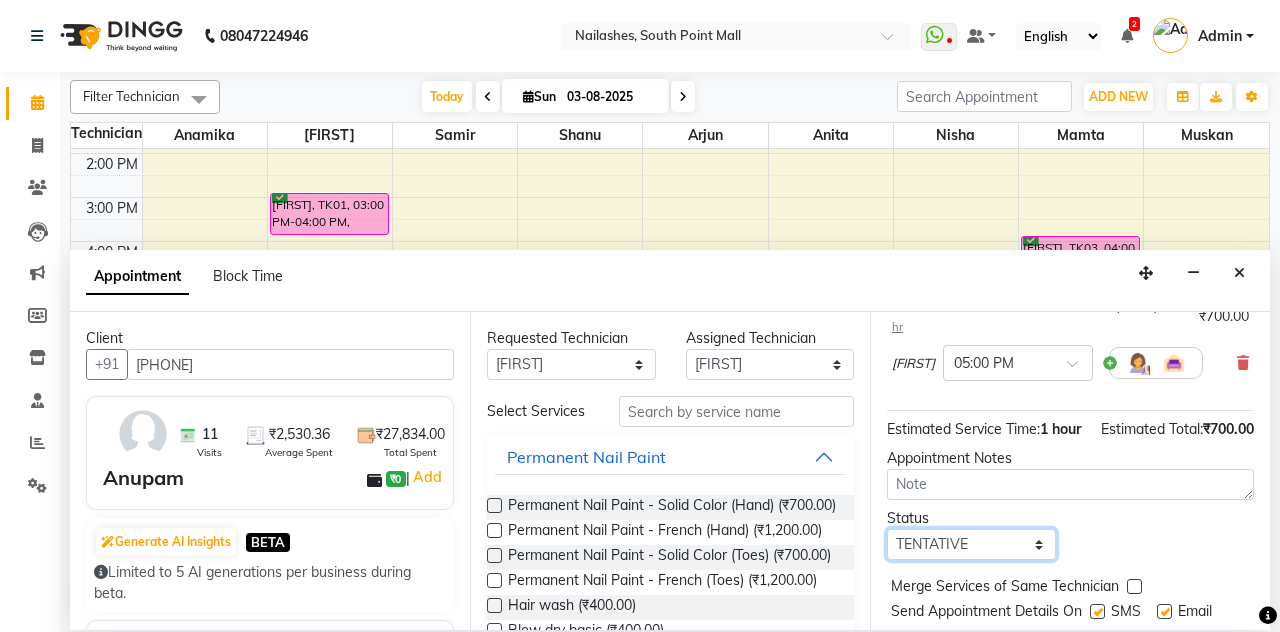 click on "Select TENTATIVE CONFIRM CHECK-IN UPCOMING" at bounding box center (971, 544) 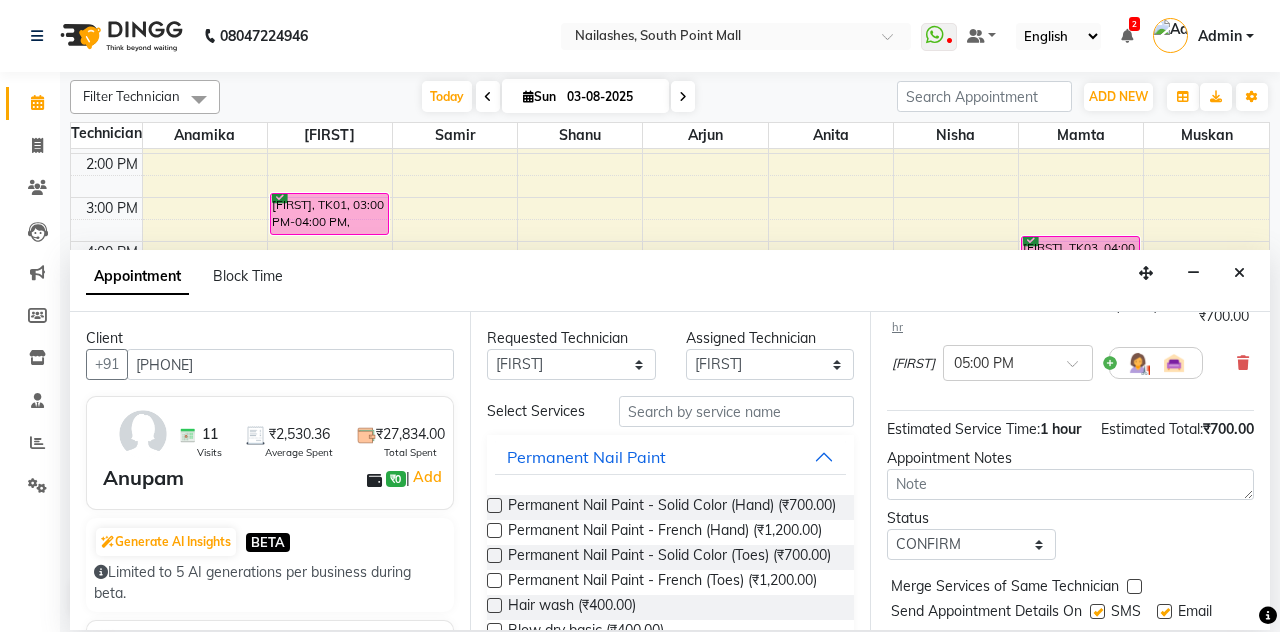 click on "Book" at bounding box center (1070, 652) 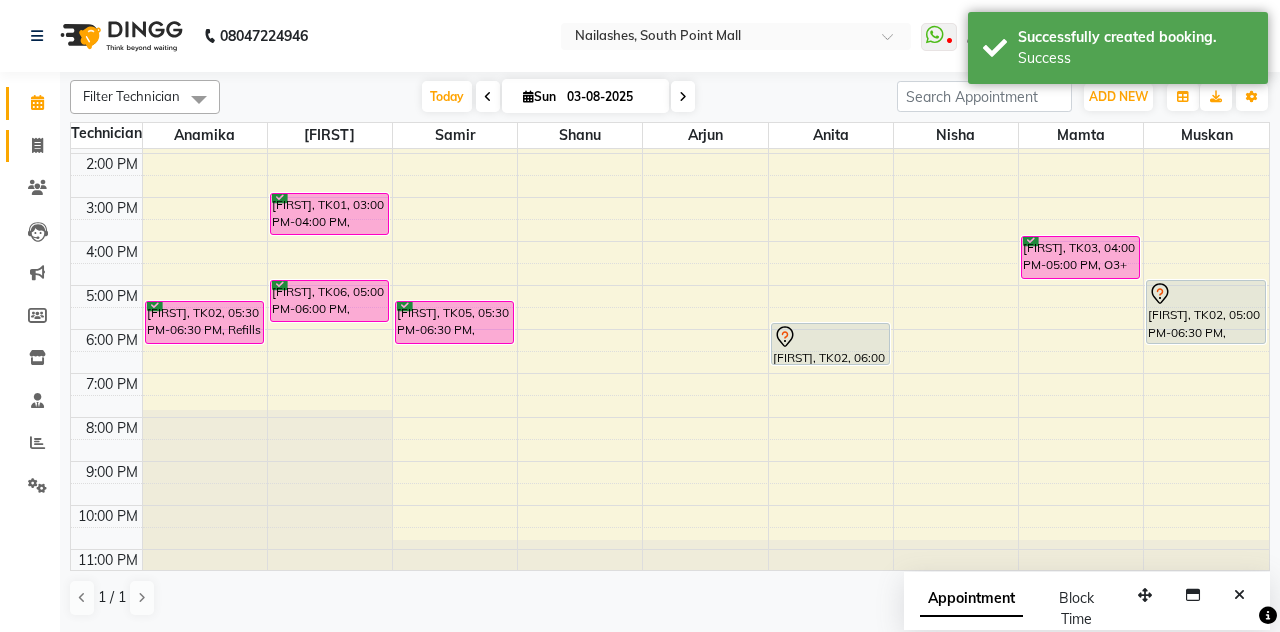 click on "Invoice" 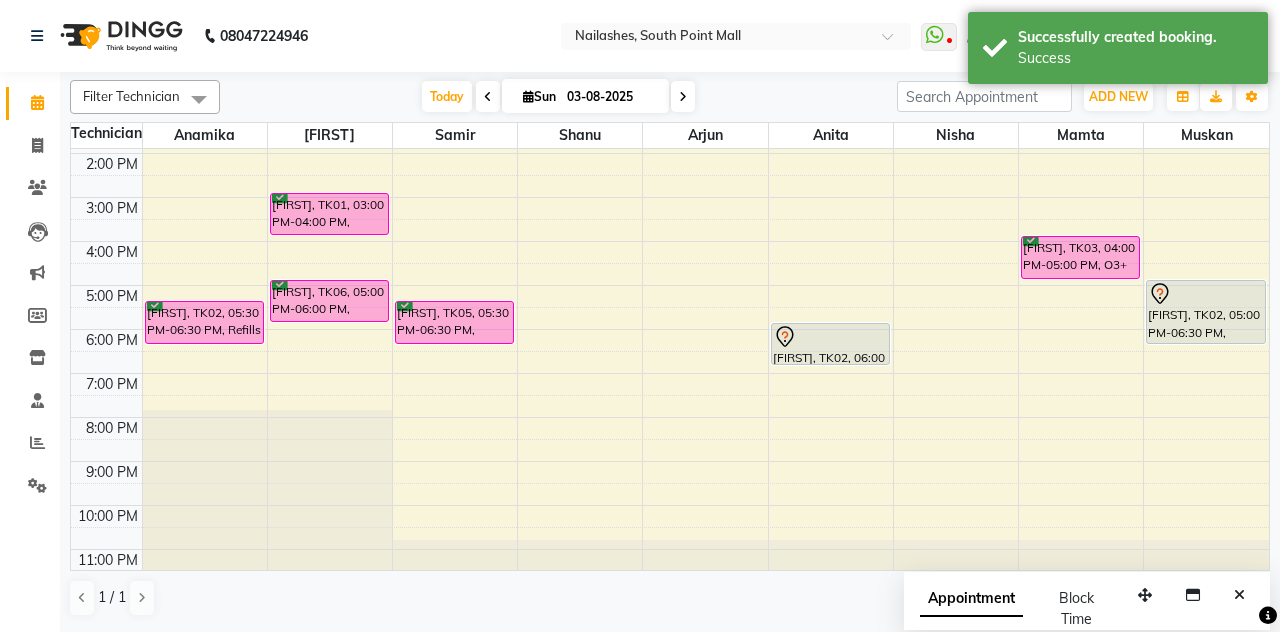 select on "service" 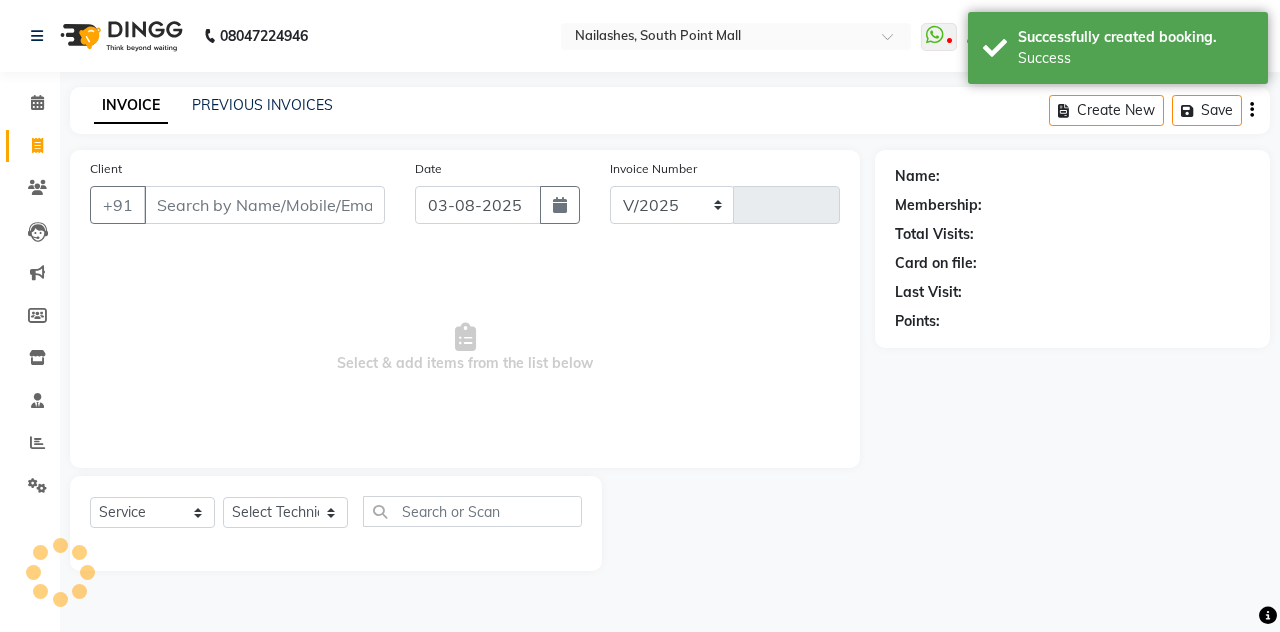 select on "3926" 